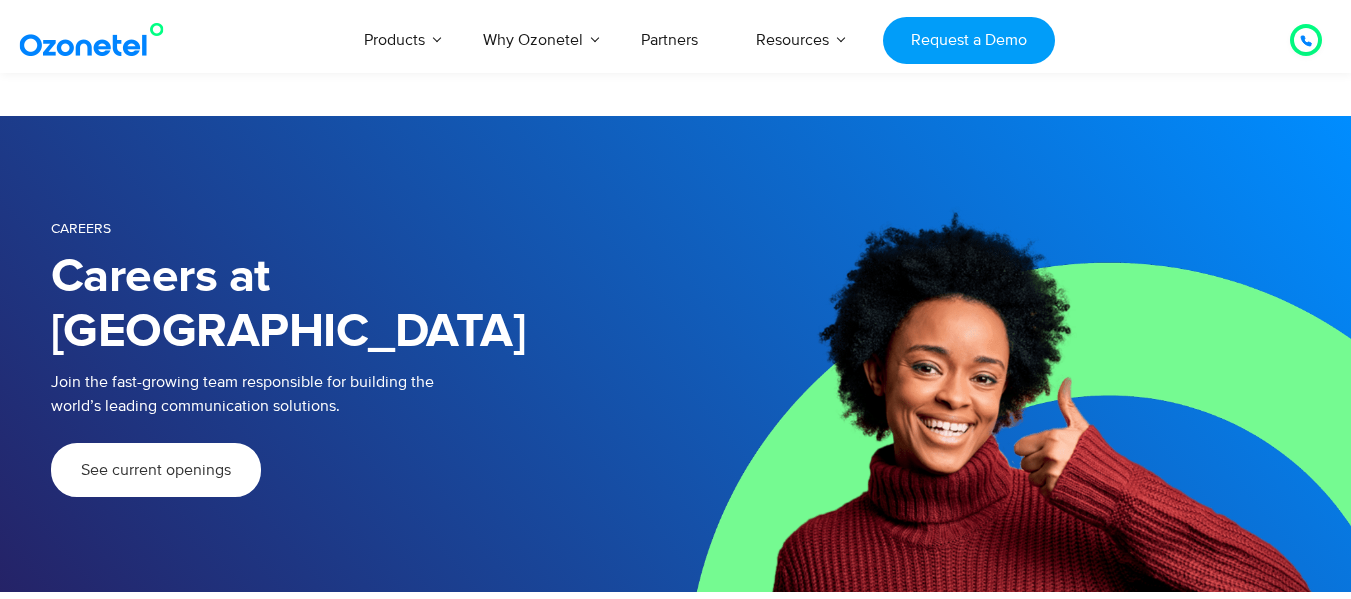 scroll, scrollTop: 1100, scrollLeft: 0, axis: vertical 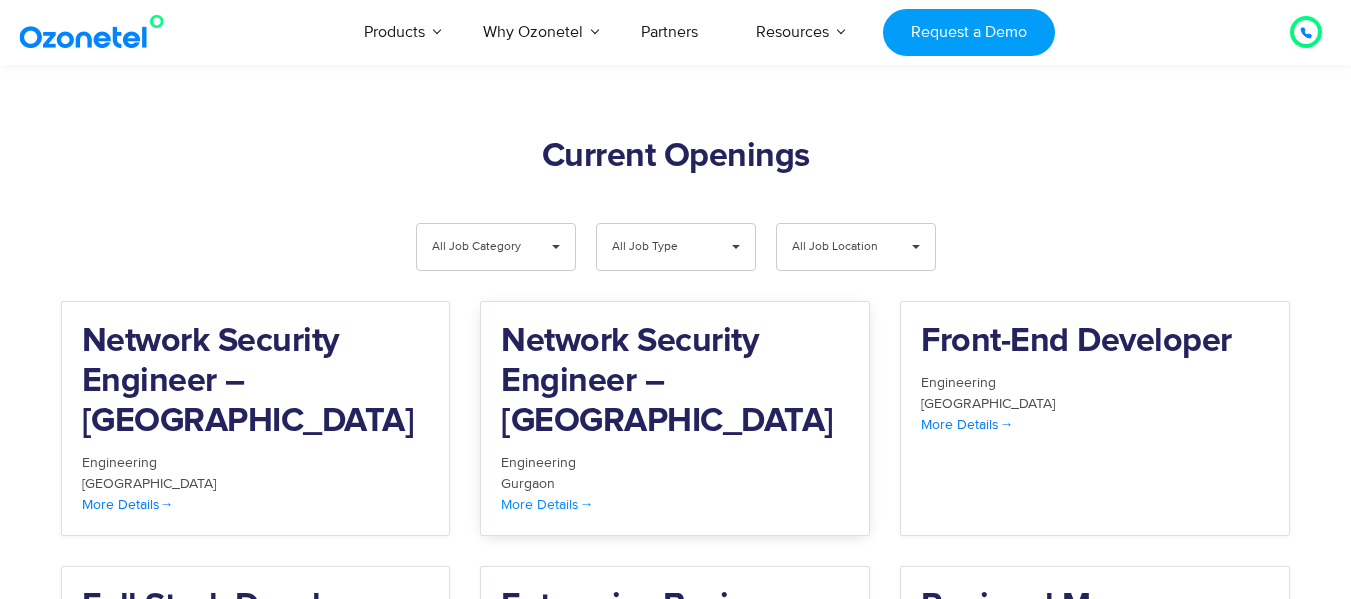 click on "Network Security Engineer – [GEOGRAPHIC_DATA]" at bounding box center [675, 382] 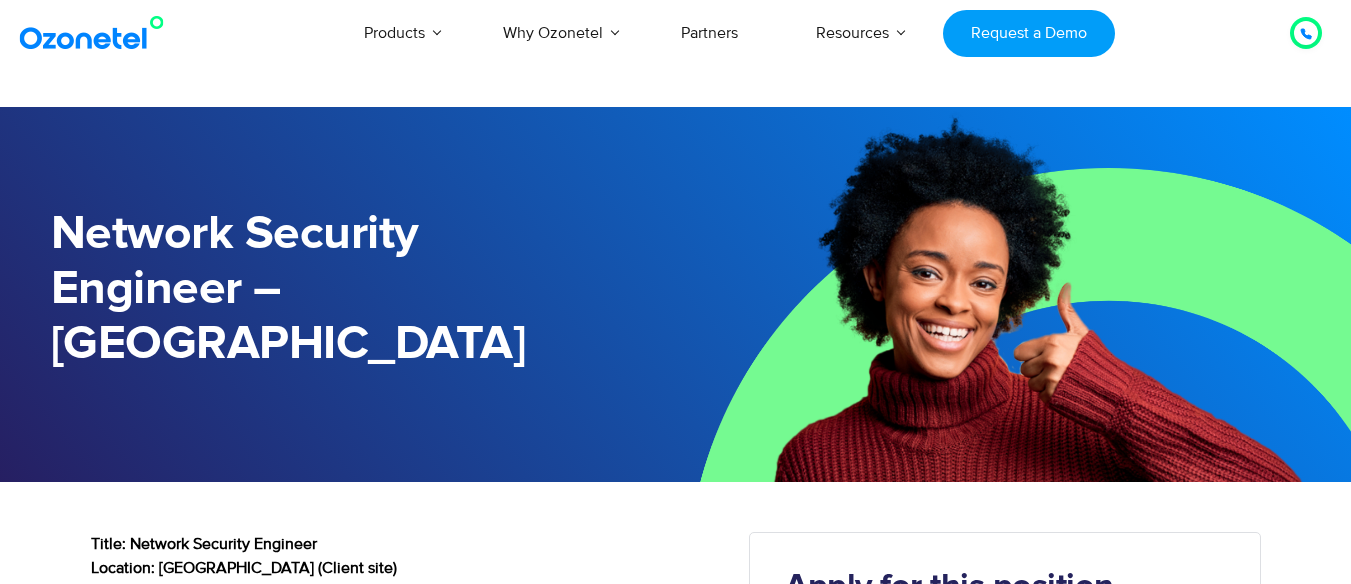 scroll, scrollTop: 0, scrollLeft: 0, axis: both 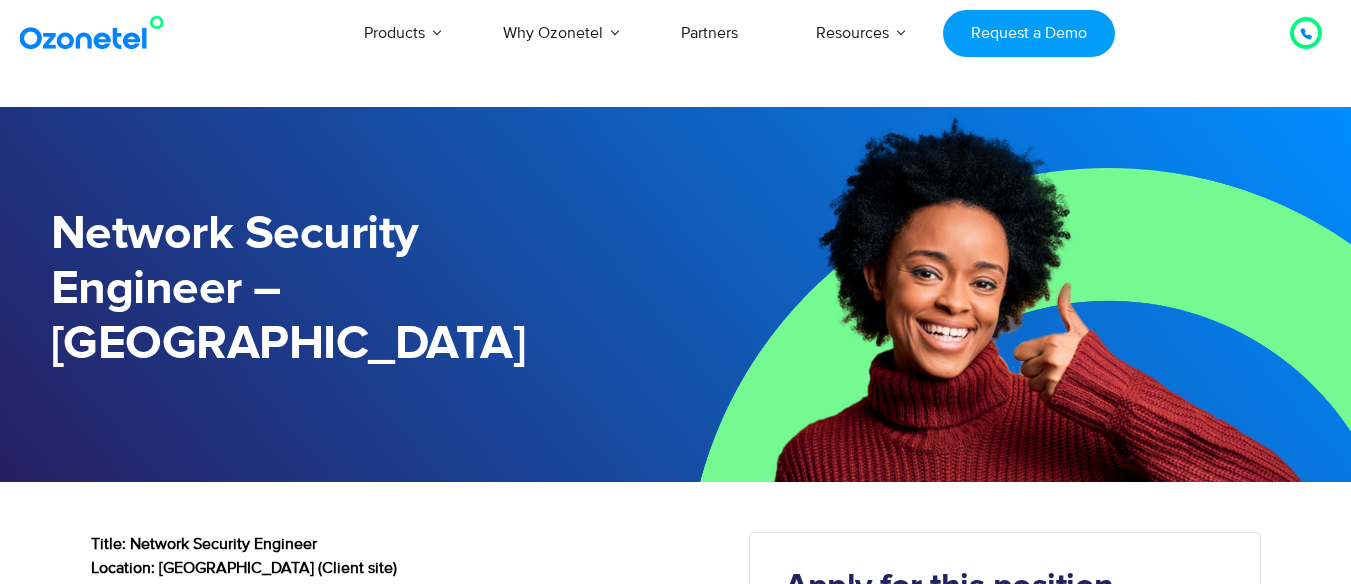 click on "[GEOGRAPHIC_DATA] : +1-408-440-54451-408-440-5445
[GEOGRAPHIC_DATA] : [PHONE_NUMBER]
Click to talk to us!
Call in progress...
Products
AI & CX
Voice AI Agents
Agent Assist
Voice of Customer
Quality Audits" at bounding box center (675, 1182) 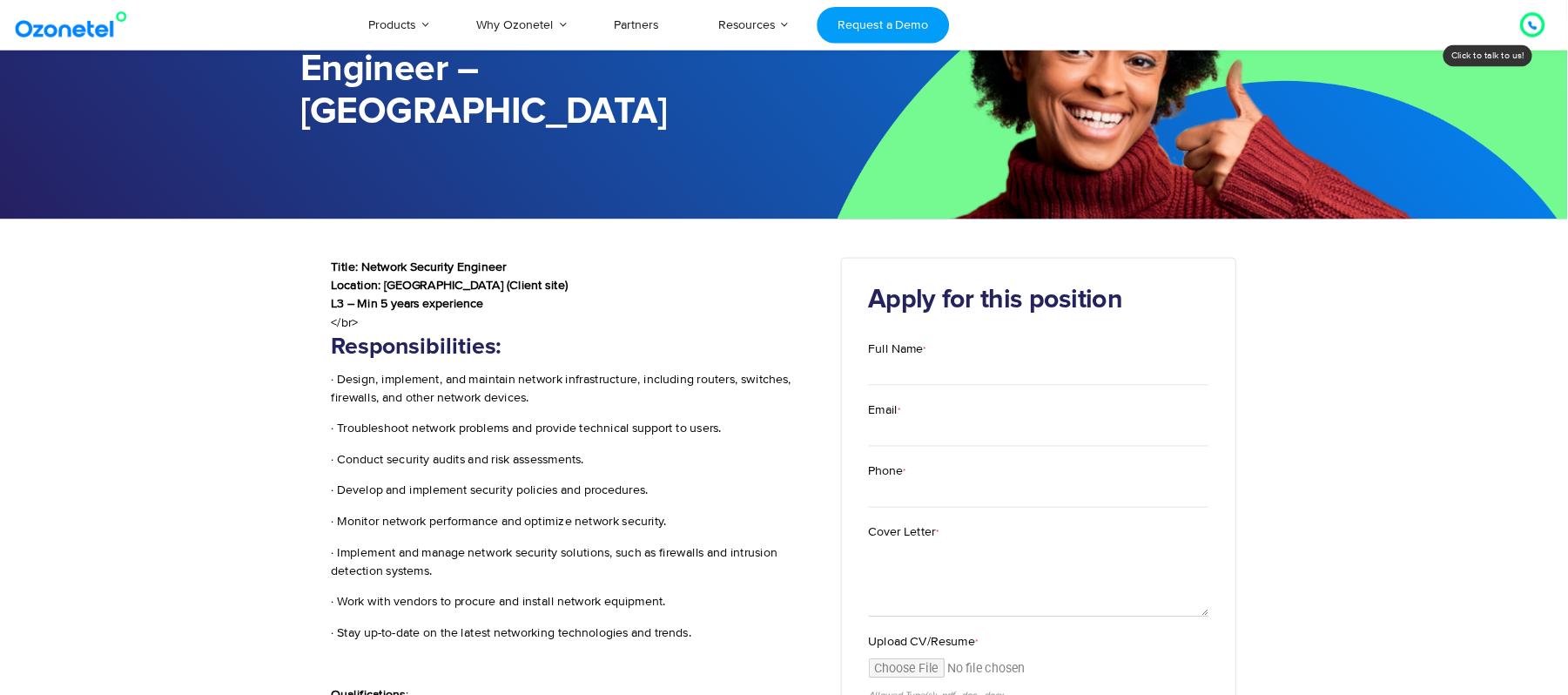 scroll, scrollTop: 174, scrollLeft: 0, axis: vertical 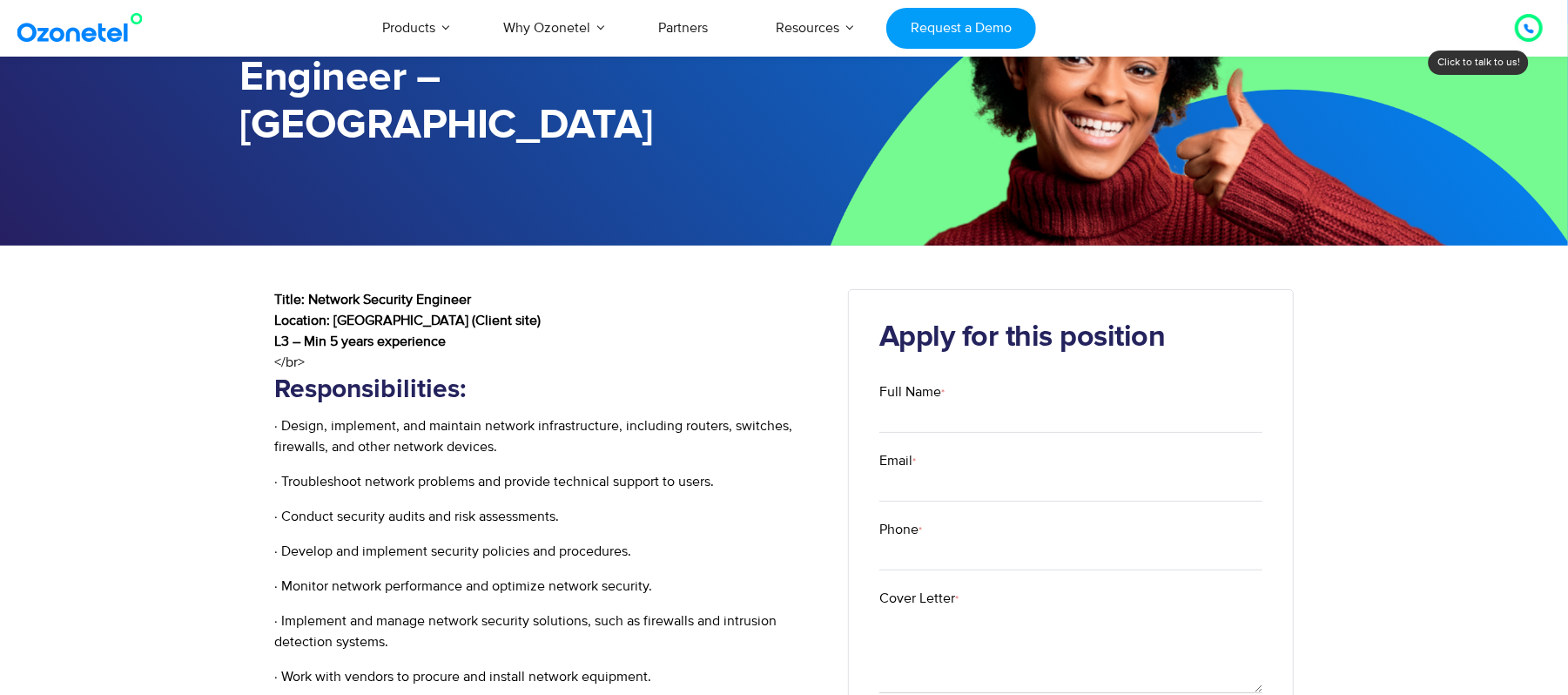 drag, startPoint x: 962, startPoint y: 7, endPoint x: 1049, endPoint y: 221, distance: 231.0087 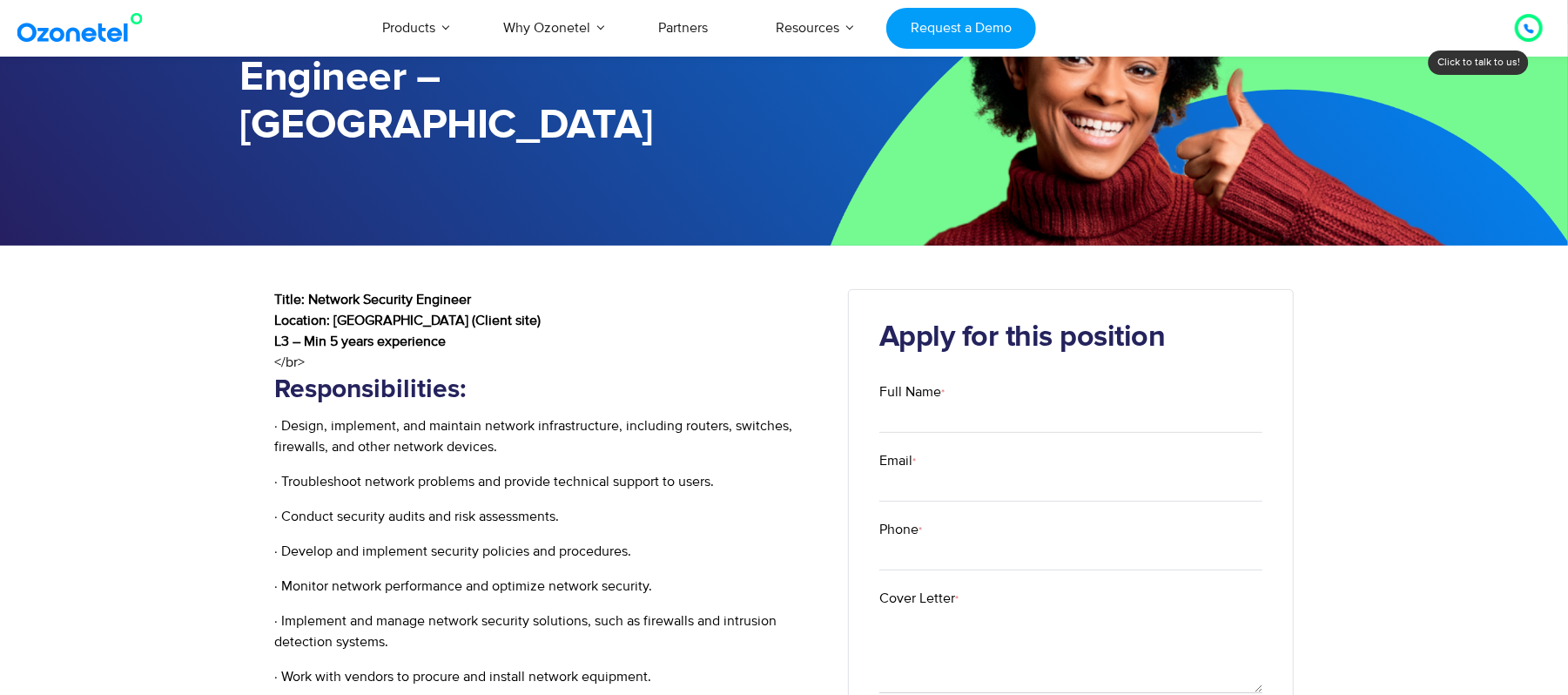 click on "Network Security Engineer – Gurgaon
Title: Network Security Engineer
Location: Gurgaon (Client site)
L3 – Min 5 years experience
</br>
Responsibilities:
· Design, implement, and maintain network infrastructure, including routers, switches, firewalls, and other network devices.
· Troubleshoot network problems and provide technical support to users.
· Conduct security audits and risk assessments.
· Develop and implement security policies and procedures.
· Monitor network performance and optimize network security.
· Implement and manage network security solutions, such as firewalls and intrusion detection systems.
· Work with vendors to procure and install network equipment.
· Stay up-to-date on the latest networking technologies and trends.
Qualifications :
· Bachelor’s degree in computer science or a related field.
· Strong understanding of networking protocols and technologies." at bounding box center (784, 706) 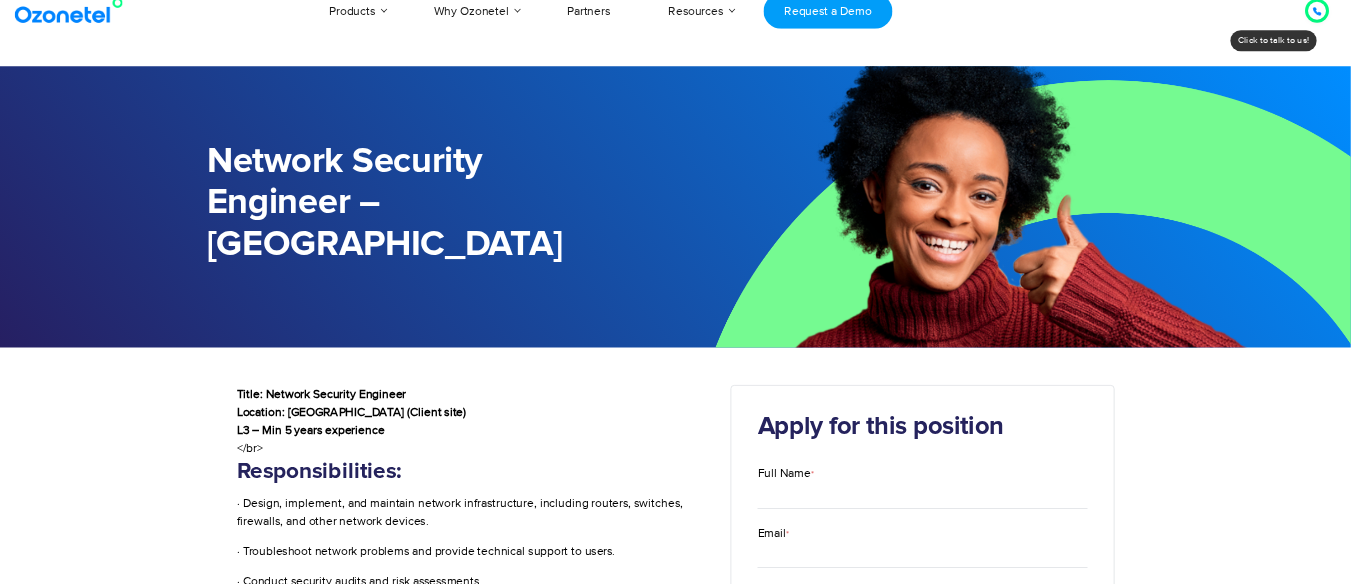scroll, scrollTop: 0, scrollLeft: 0, axis: both 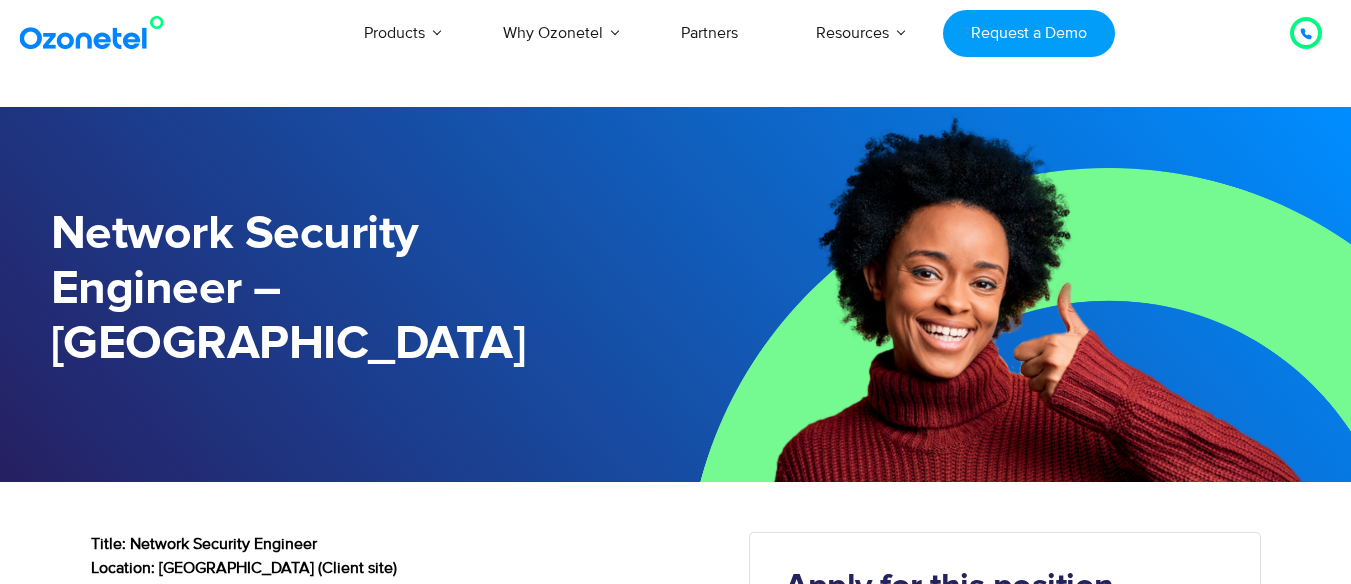 drag, startPoint x: 1781, startPoint y: 5, endPoint x: 716, endPoint y: 459, distance: 1157.731 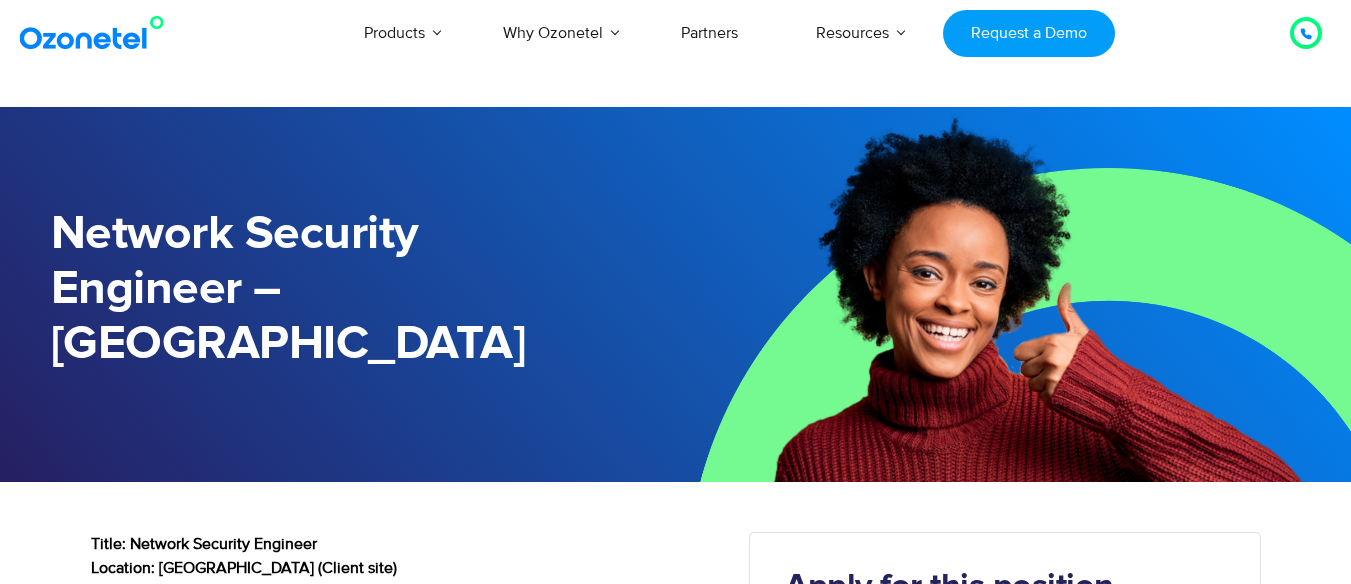 click on "Network Security Engineer – Gurgaon
Title: Network Security Engineer
Location: Gurgaon (Client site)
L3 – Min 5 years experience
</br>
Responsibilities:
· Design, implement, and maintain network infrastructure, including routers, switches, firewalls, and other network devices.
· Troubleshoot network problems and provide technical support to users.
· Conduct security audits and risk assessments.
· Develop and implement security policies and procedures.
· Monitor network performance and optimize network security.
· Implement and manage network security solutions, such as firewalls and intrusion detection systems.
· Work with vendors to procure and install network equipment.
· Stay up-to-date on the latest networking technologies and trends.
Qualifications :
· Bachelor’s degree in computer science or a related field.
· Strong understanding of networking protocols and technologies." at bounding box center (676, 1011) 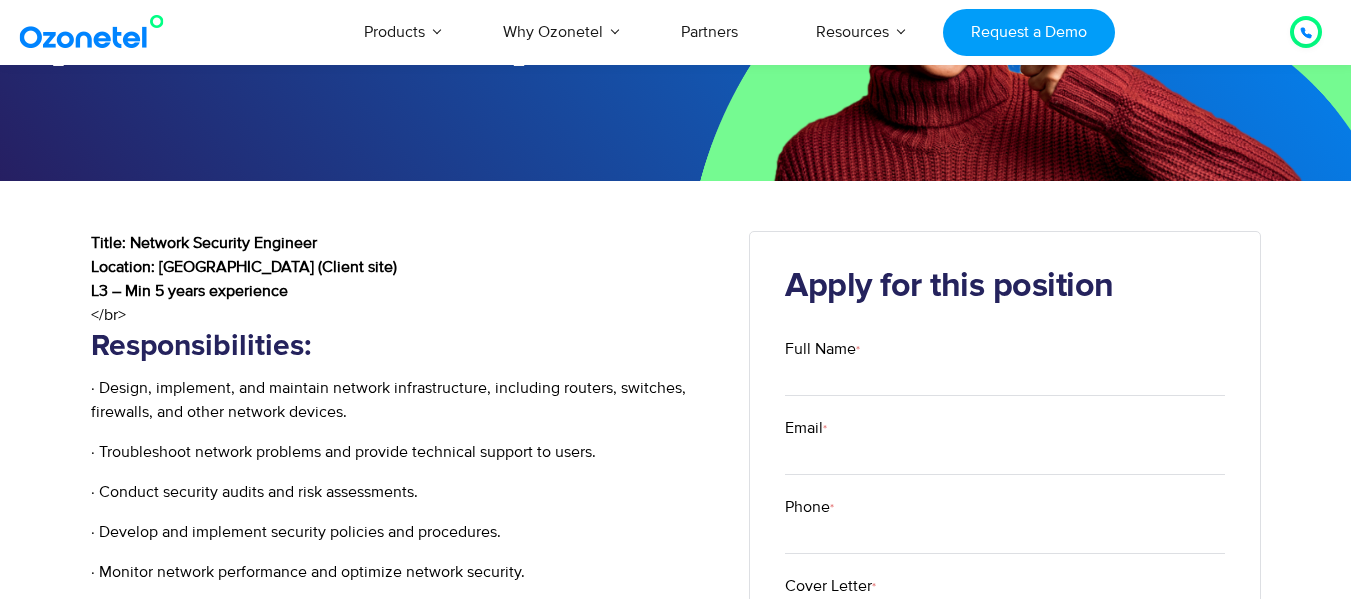 scroll, scrollTop: 300, scrollLeft: 0, axis: vertical 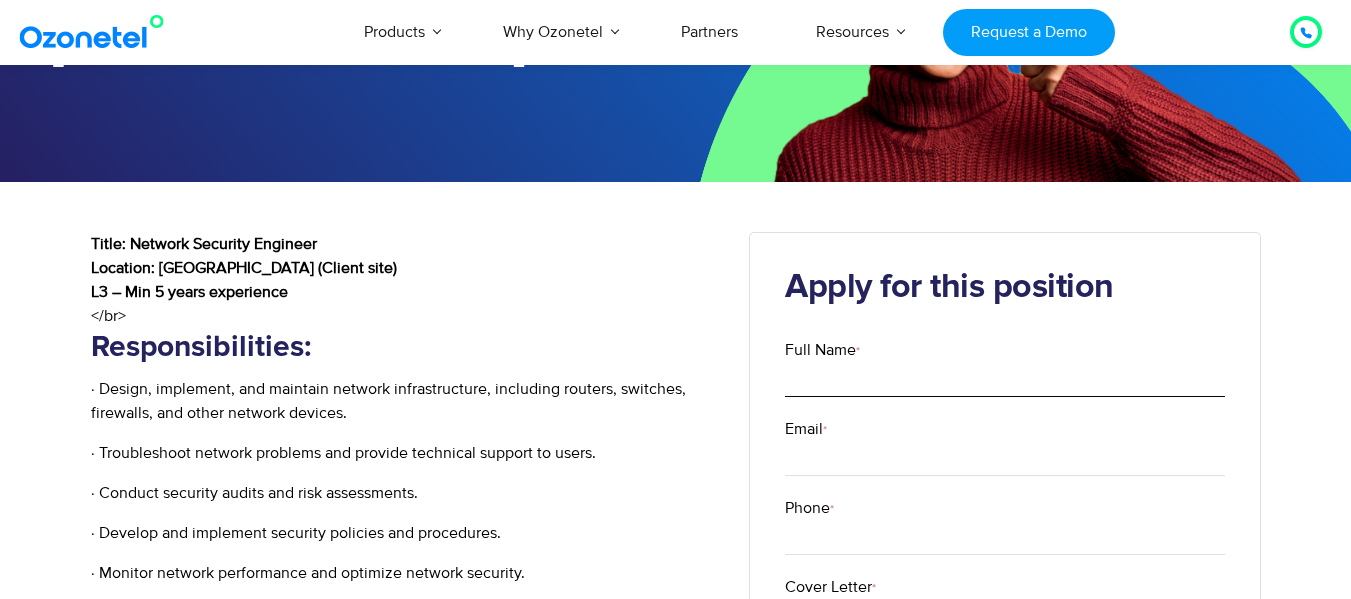 click on "Full Name  *" at bounding box center [1005, 379] 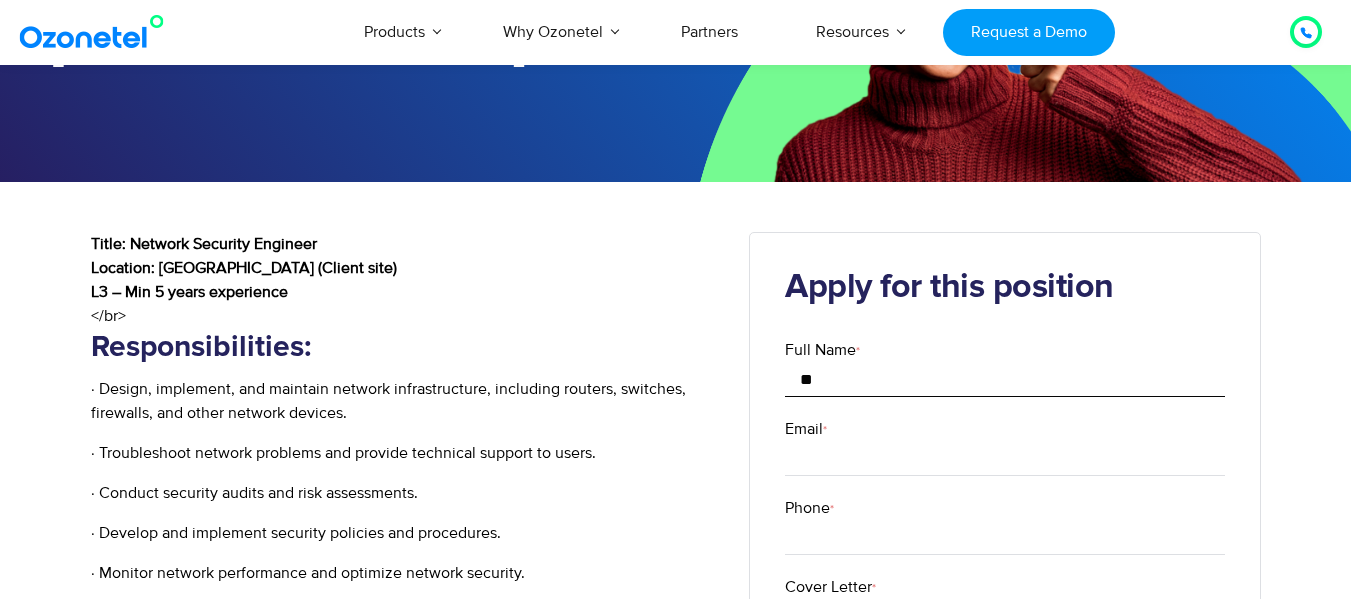 type on "*" 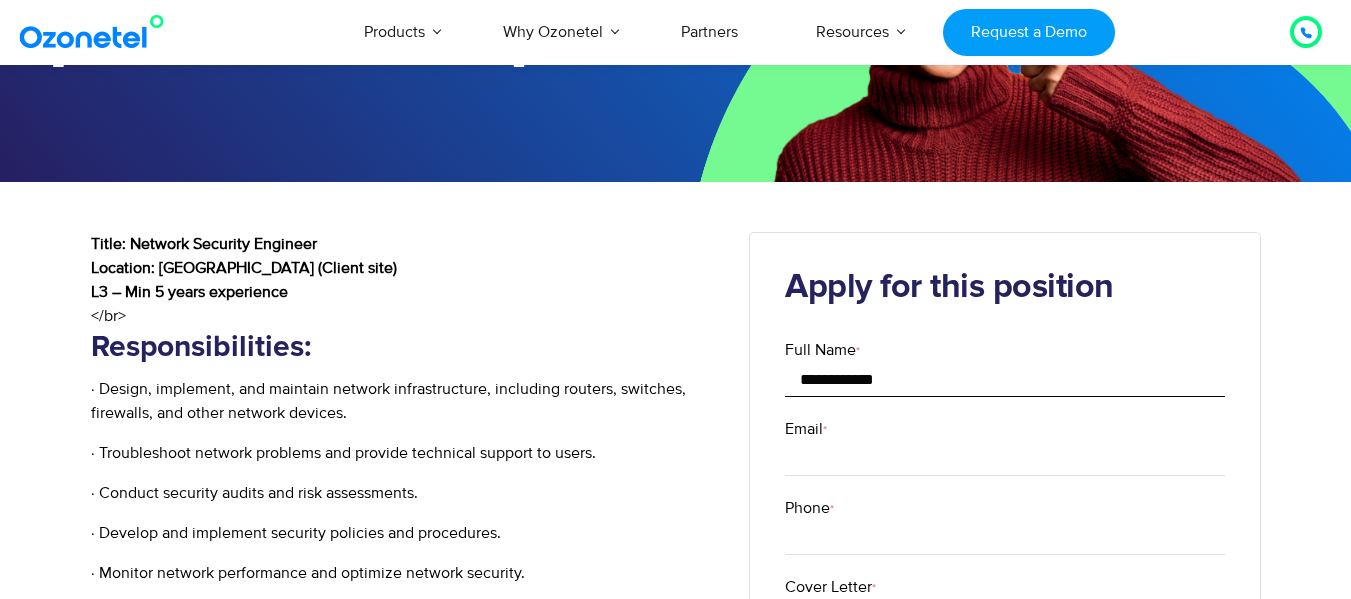 type on "**********" 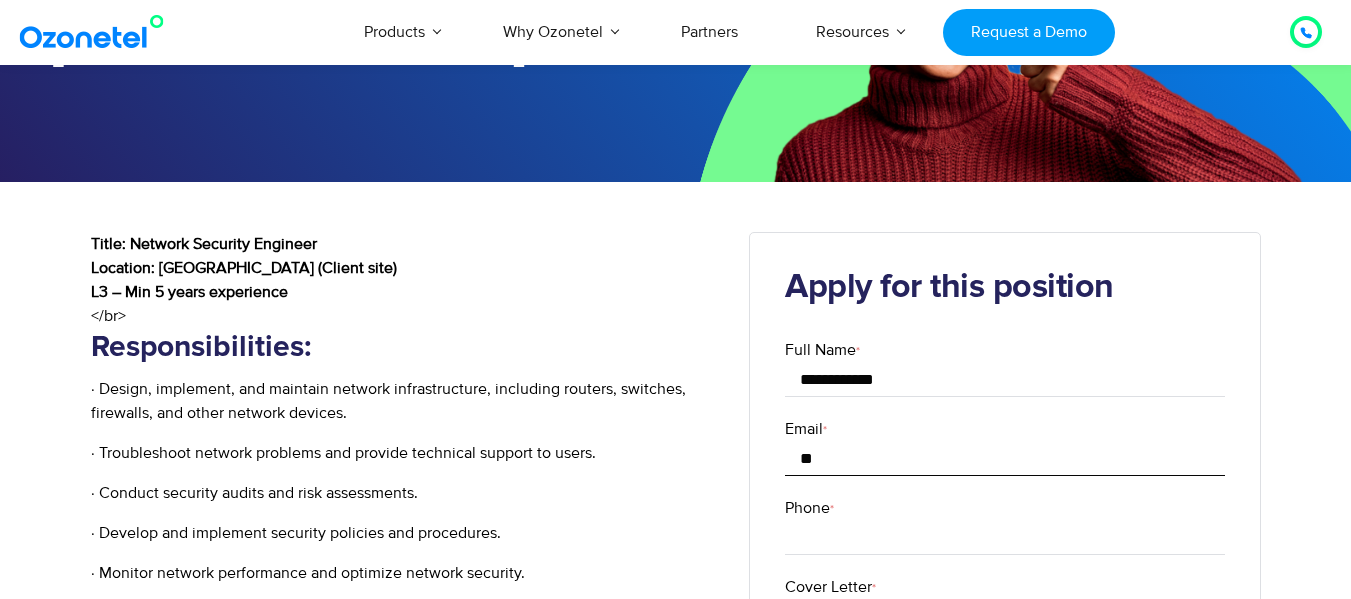 type on "*" 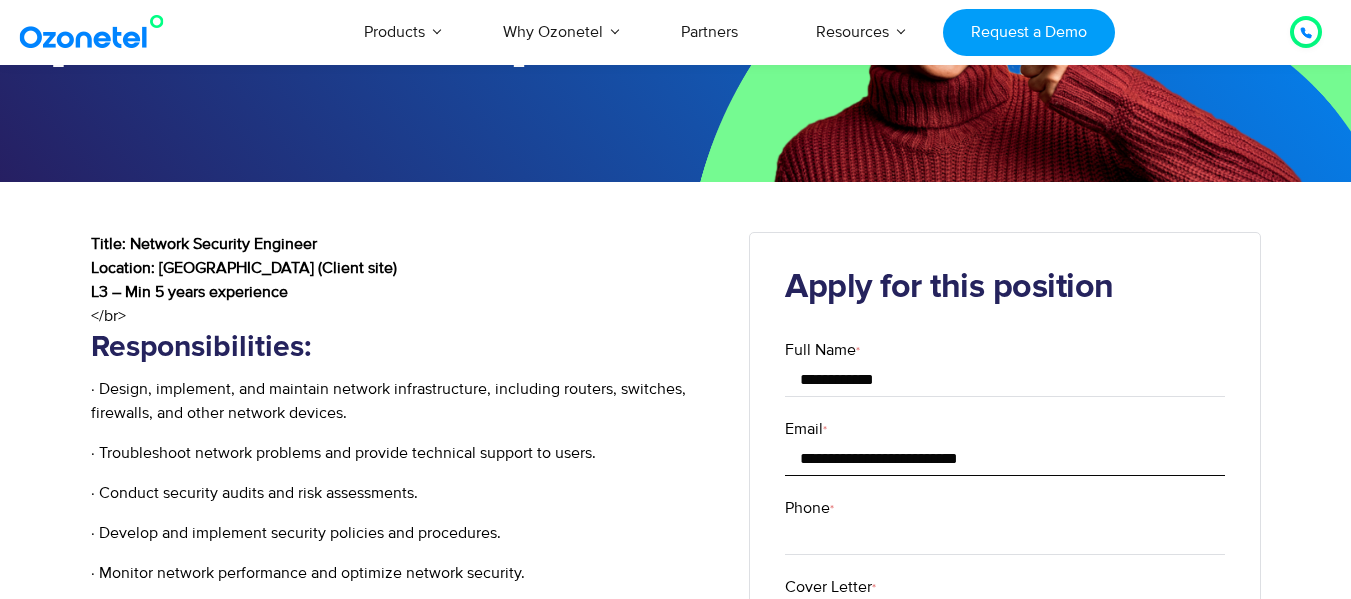 type on "**********" 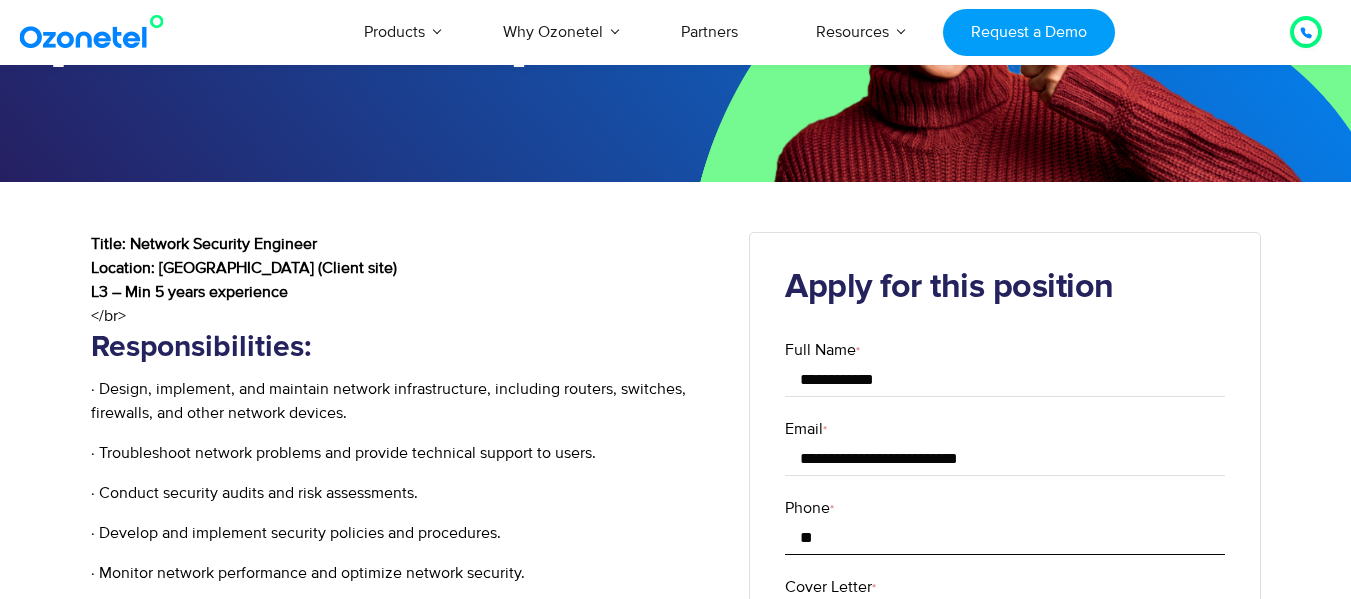 type on "*" 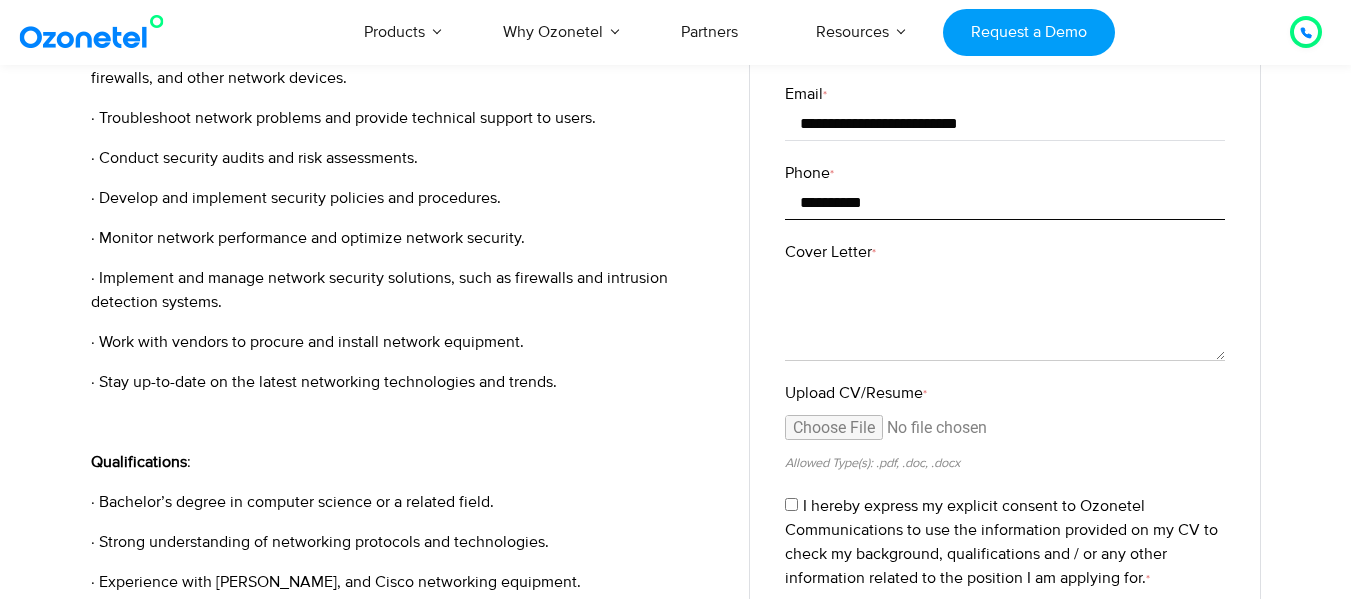 scroll, scrollTop: 600, scrollLeft: 0, axis: vertical 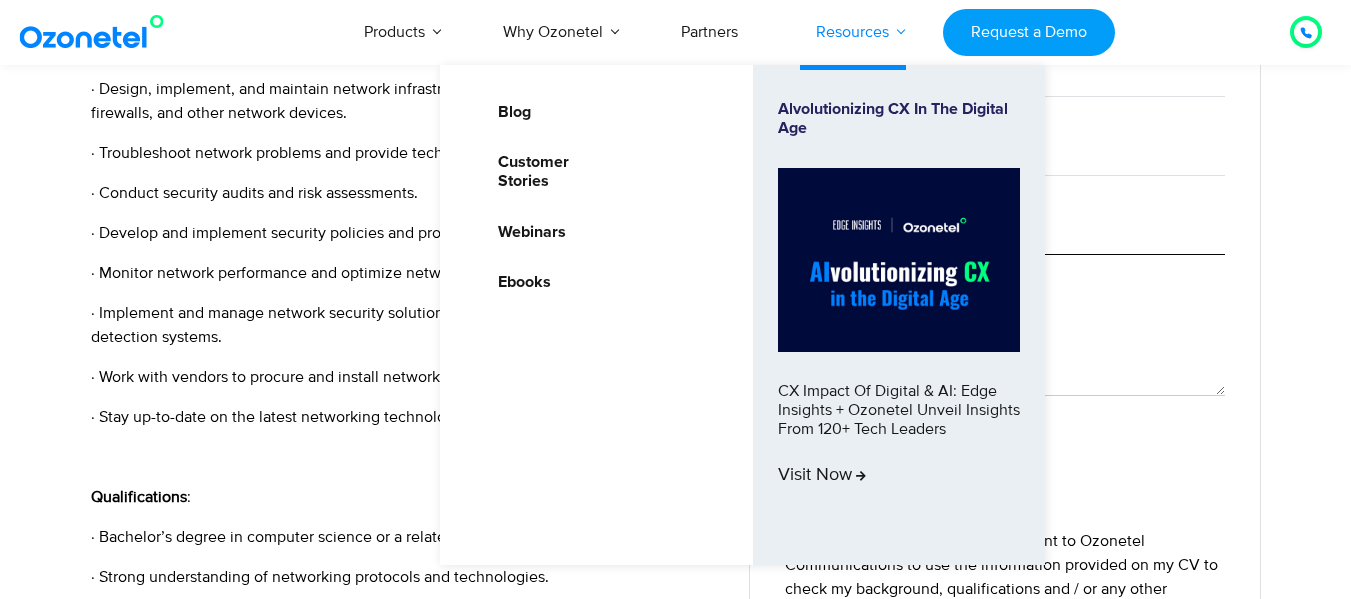 type on "**********" 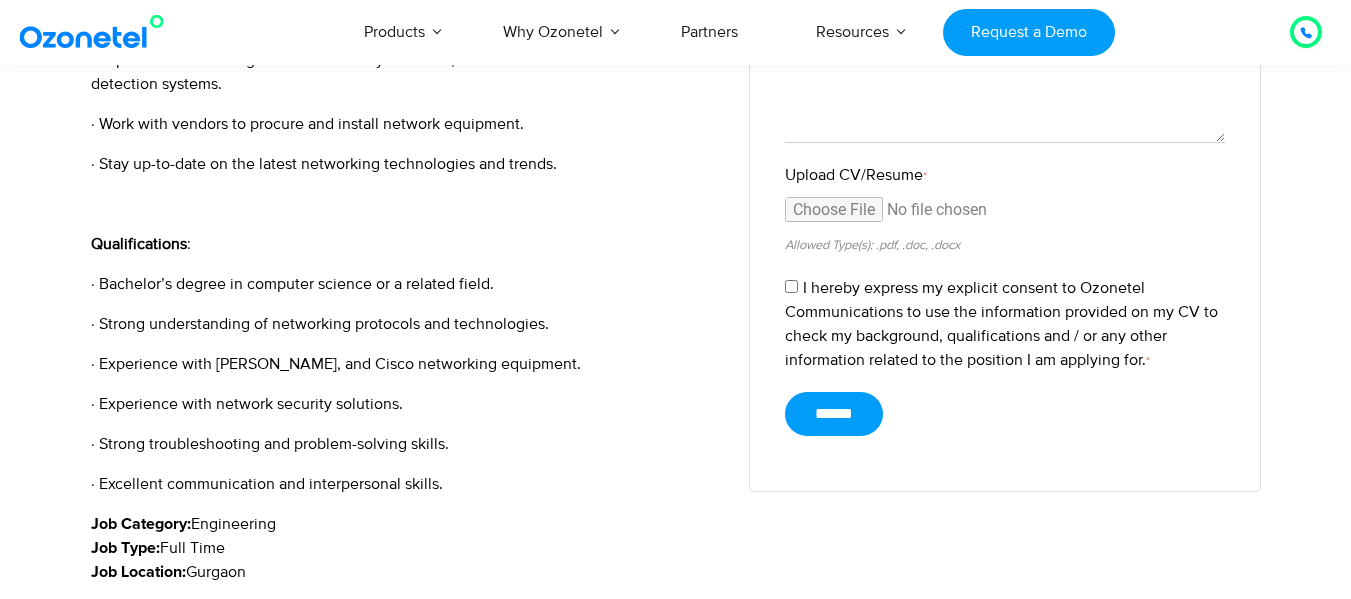 scroll, scrollTop: 800, scrollLeft: 0, axis: vertical 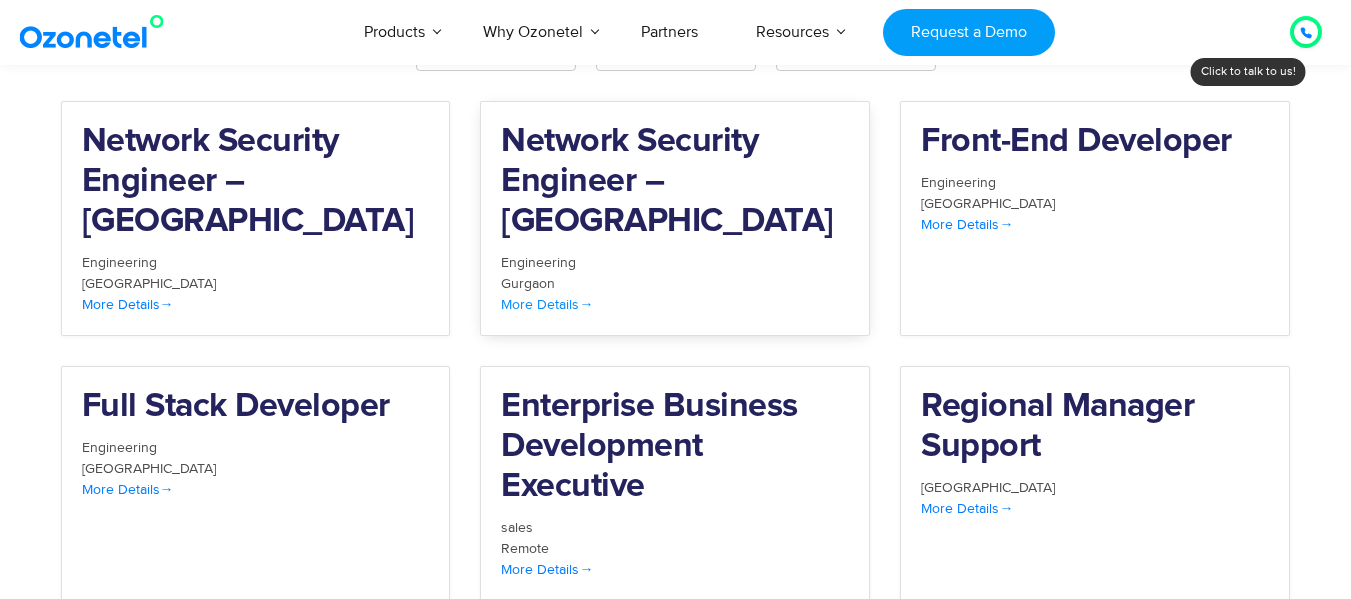 click on "More Details" at bounding box center [547, 304] 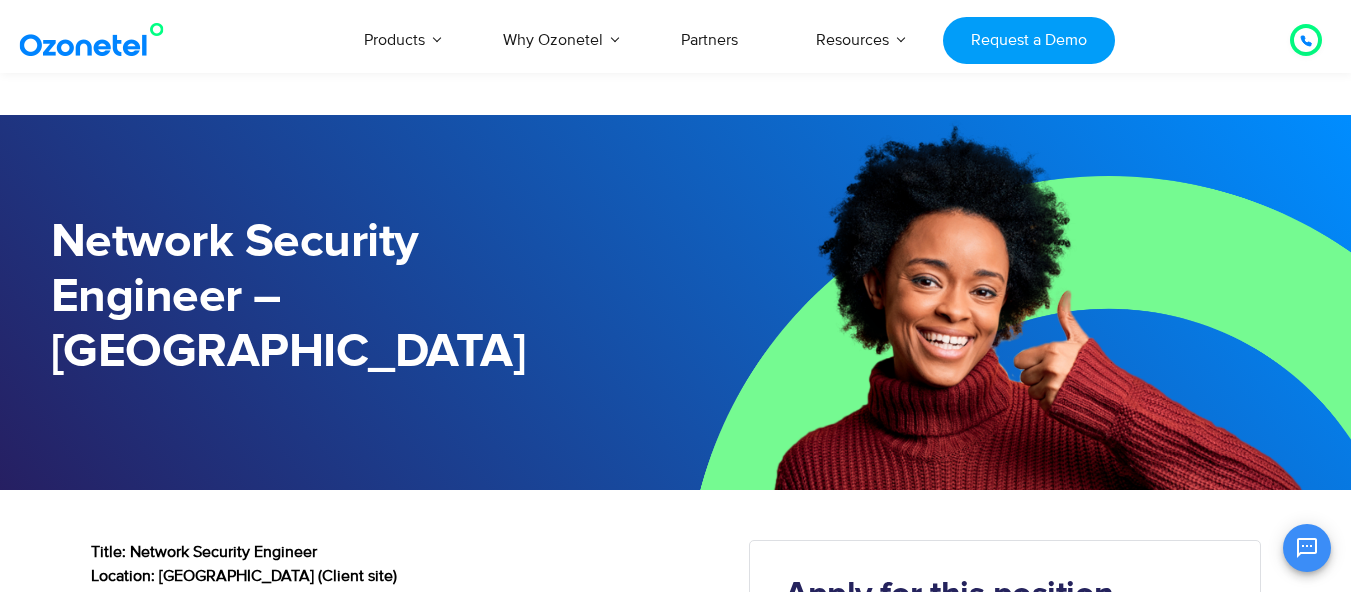 scroll, scrollTop: 600, scrollLeft: 0, axis: vertical 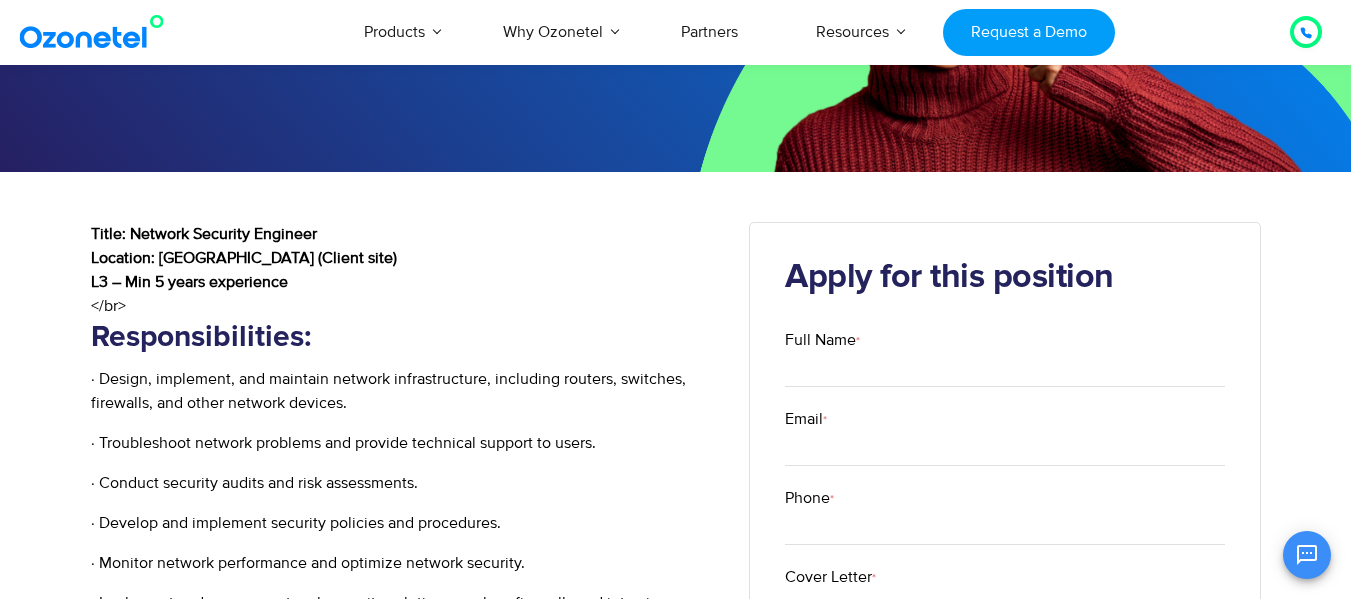 click on "· Troubleshoot network problems and provide technical support to users." at bounding box center (405, 443) 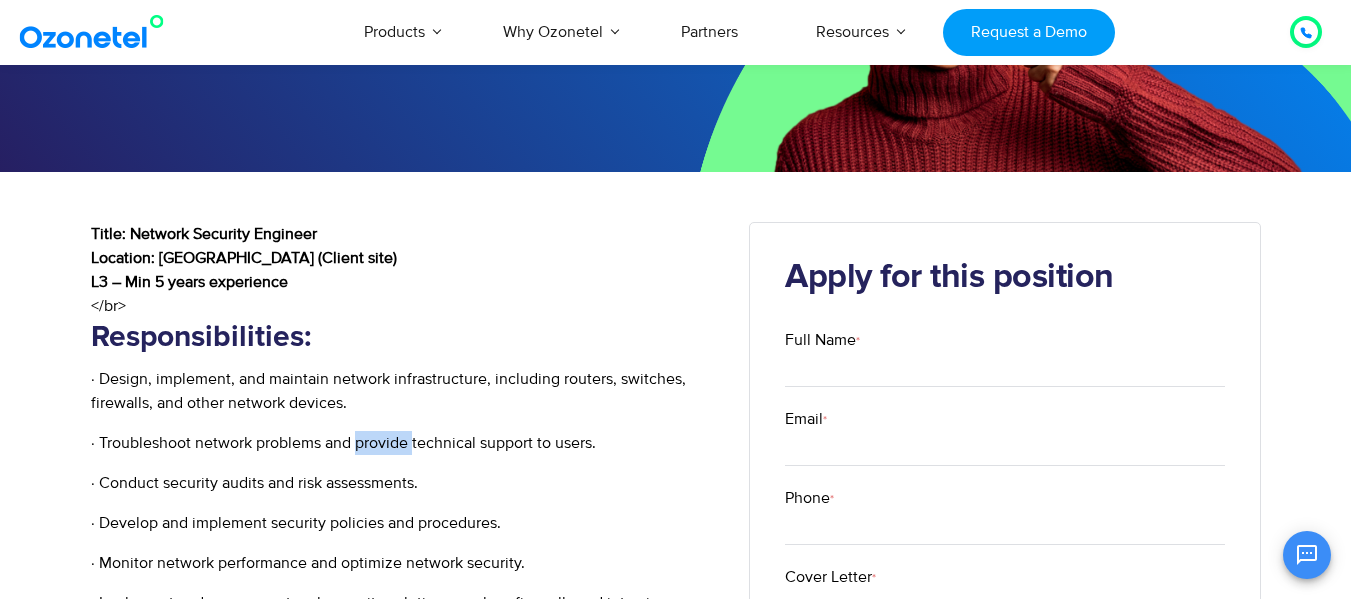 click on "· Troubleshoot network problems and provide technical support to users." at bounding box center (405, 443) 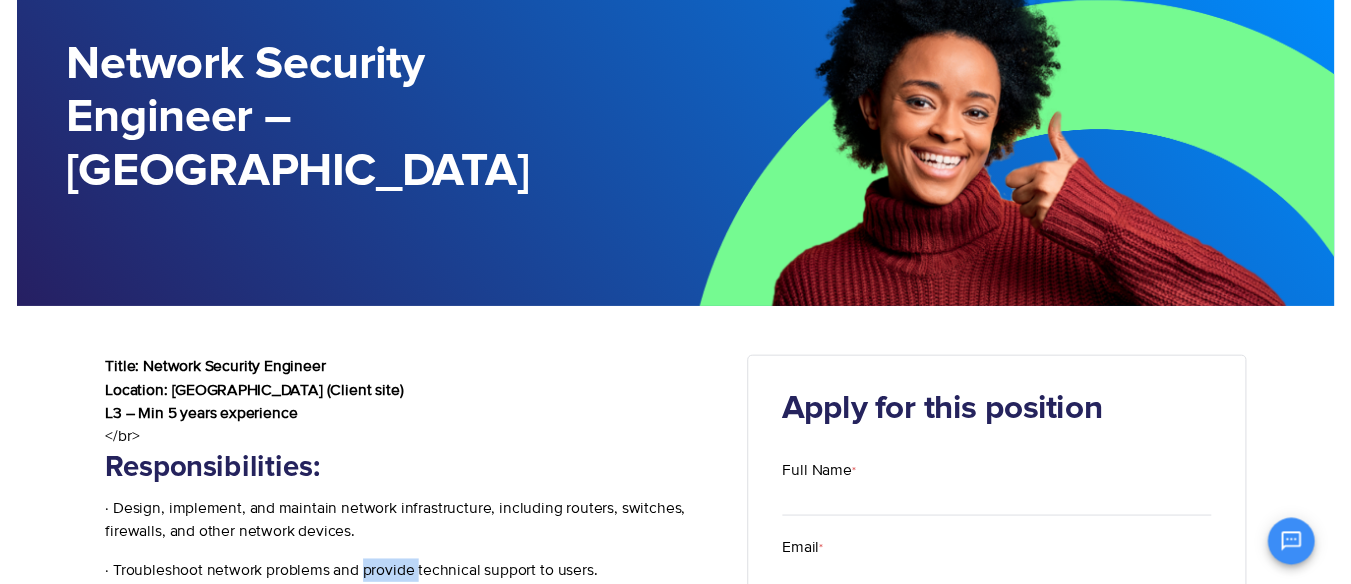 scroll, scrollTop: 0, scrollLeft: 0, axis: both 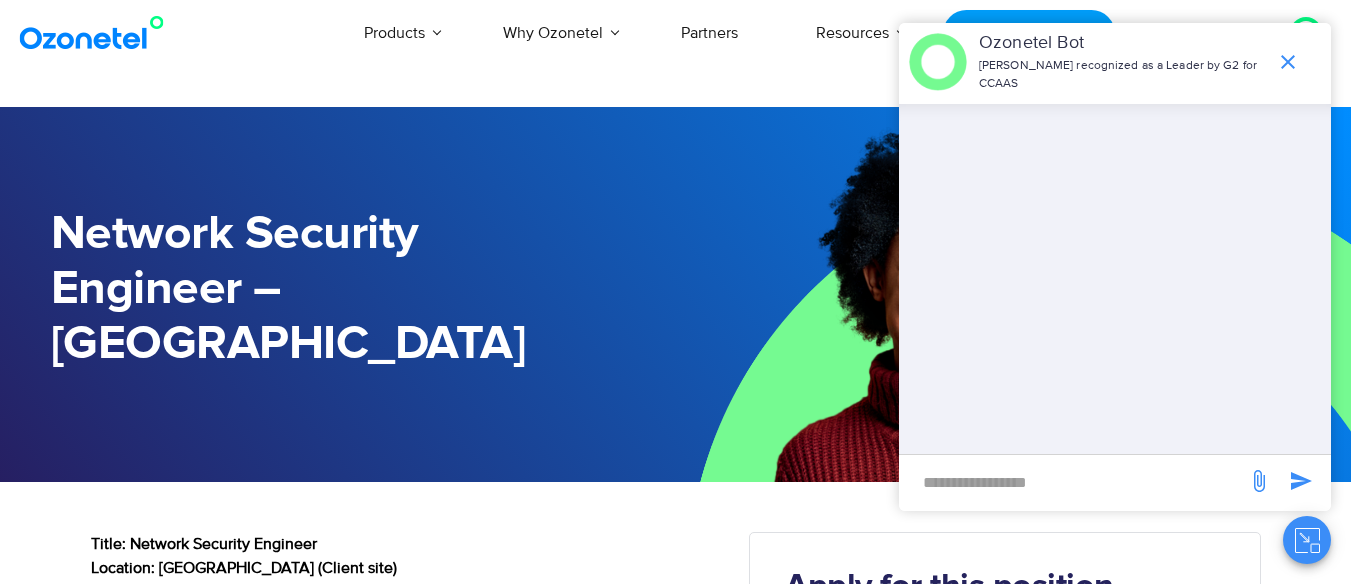 click at bounding box center (1073, 482) 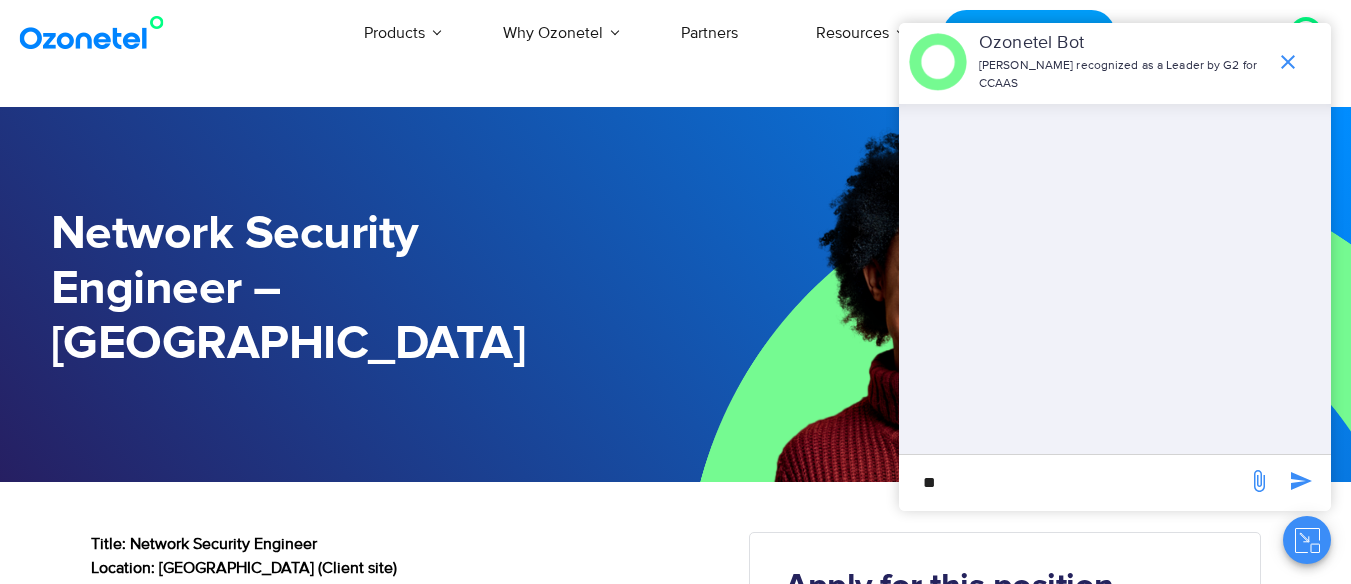 type on "**" 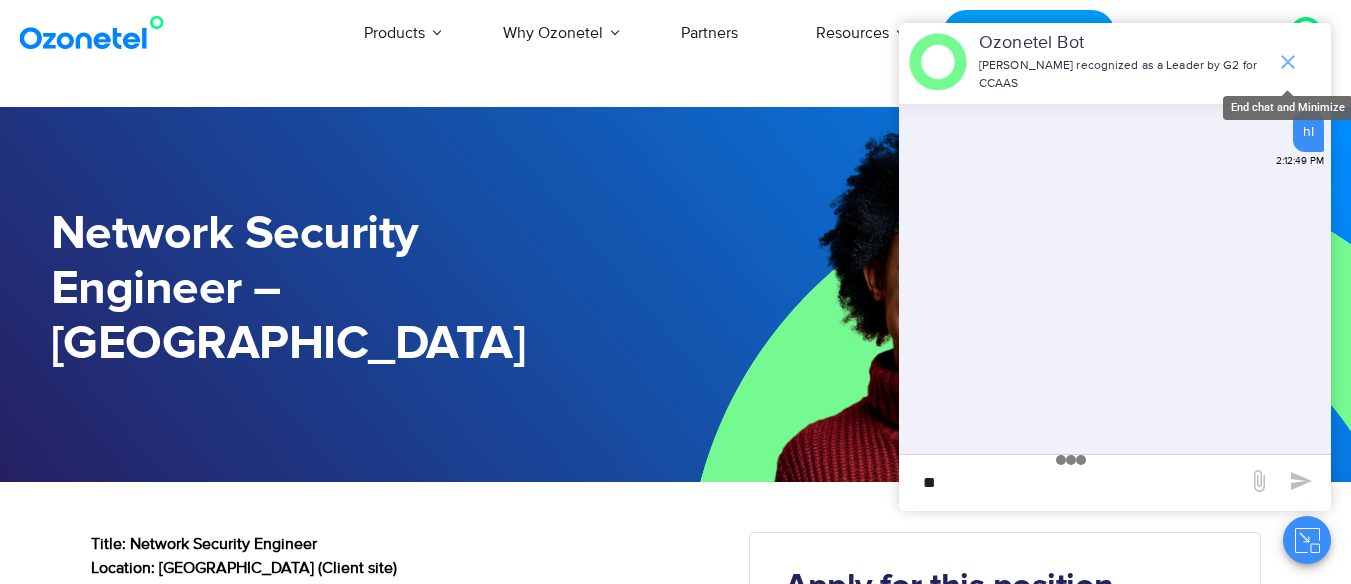 click 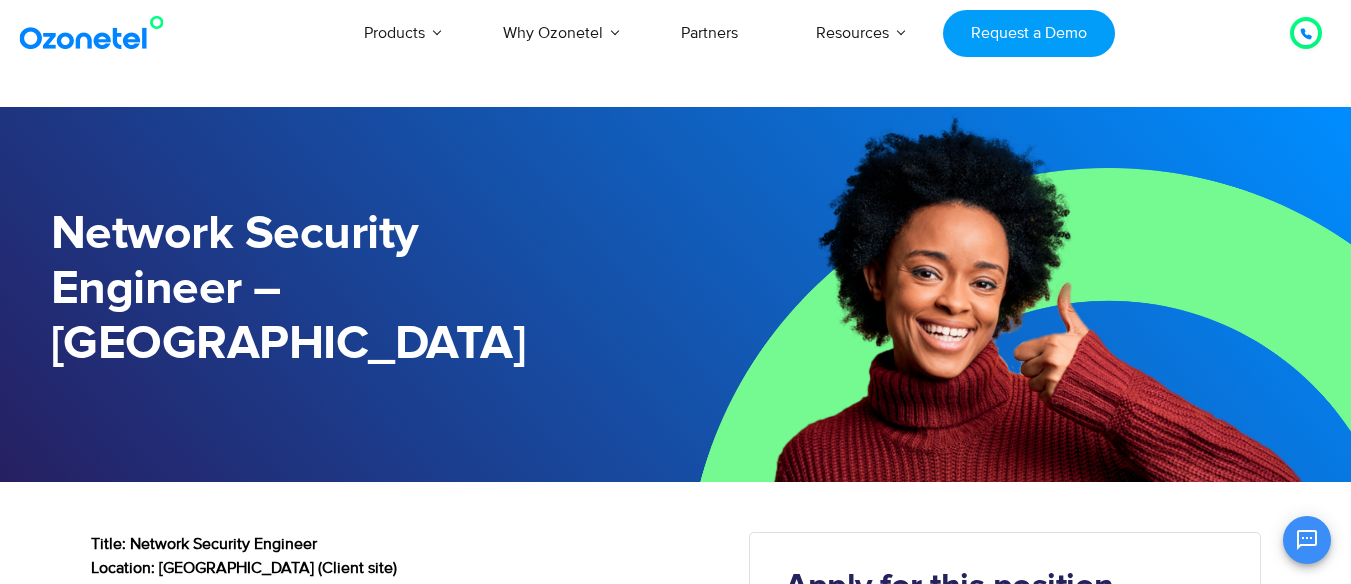 scroll, scrollTop: 19, scrollLeft: 0, axis: vertical 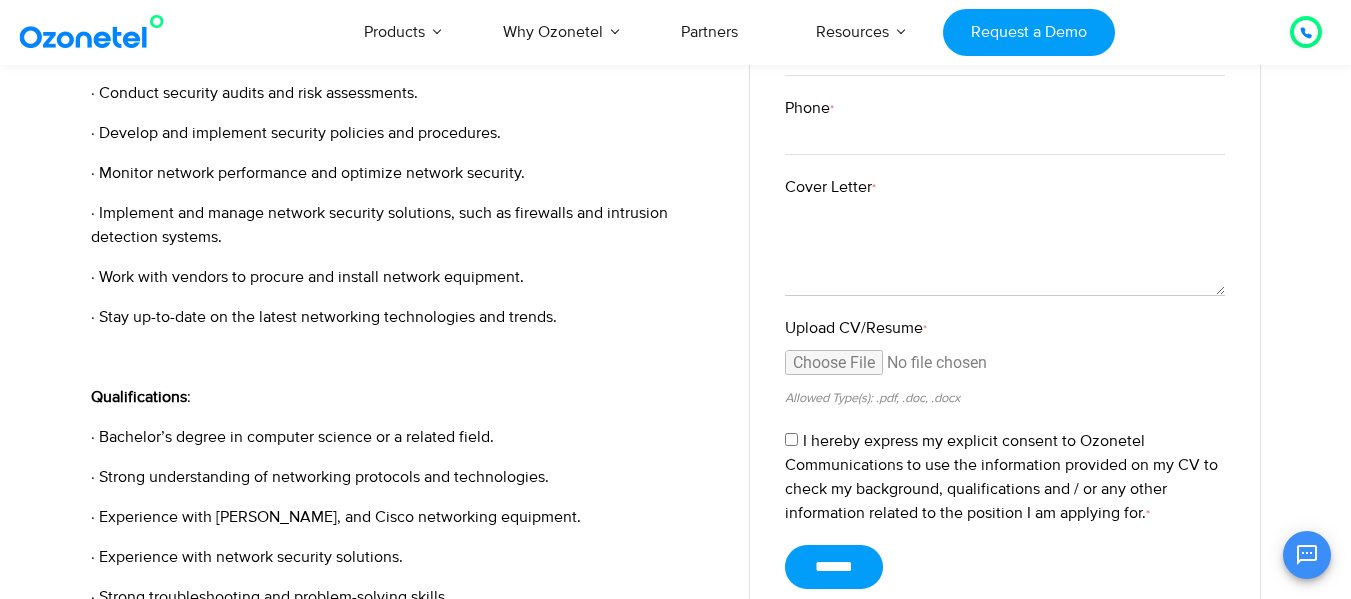 click on "Upload CV/Resume  *" at bounding box center (1005, 367) 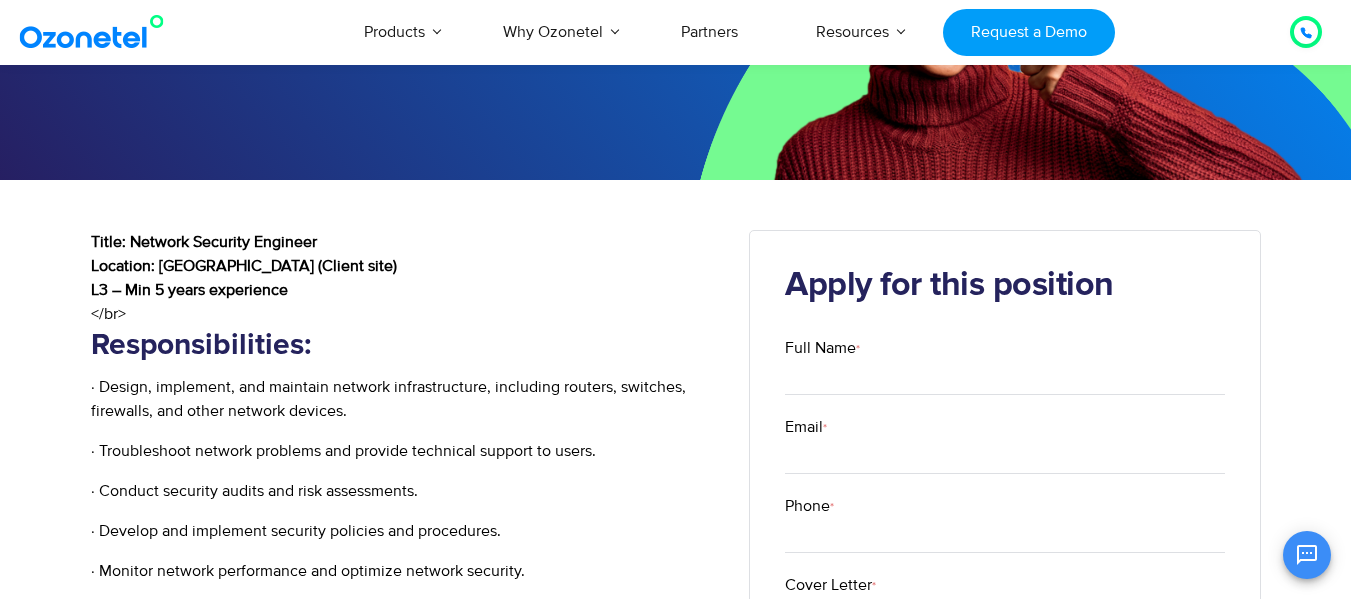 scroll, scrollTop: 300, scrollLeft: 0, axis: vertical 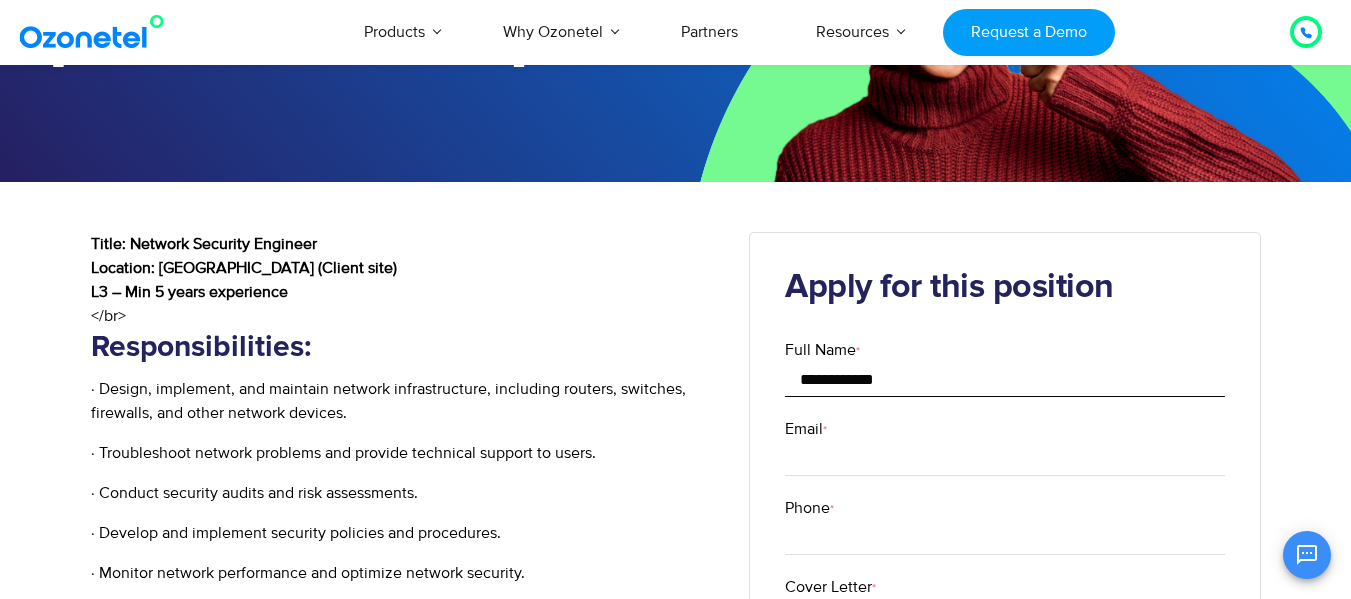 type on "**********" 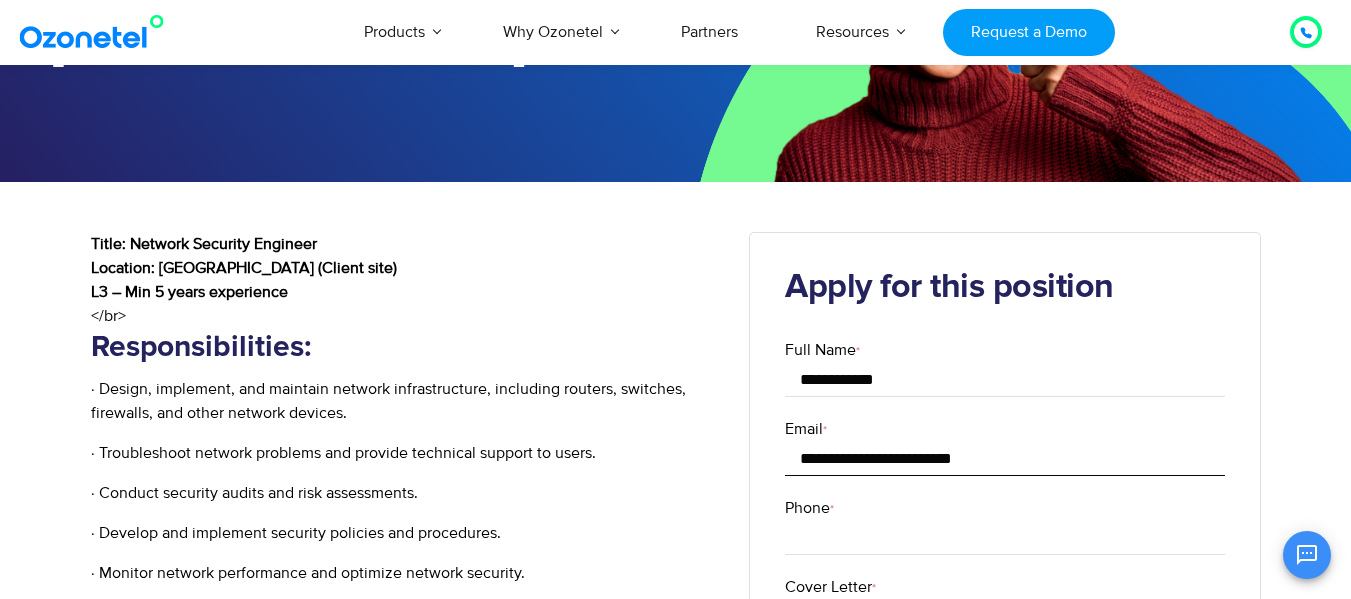 type on "**********" 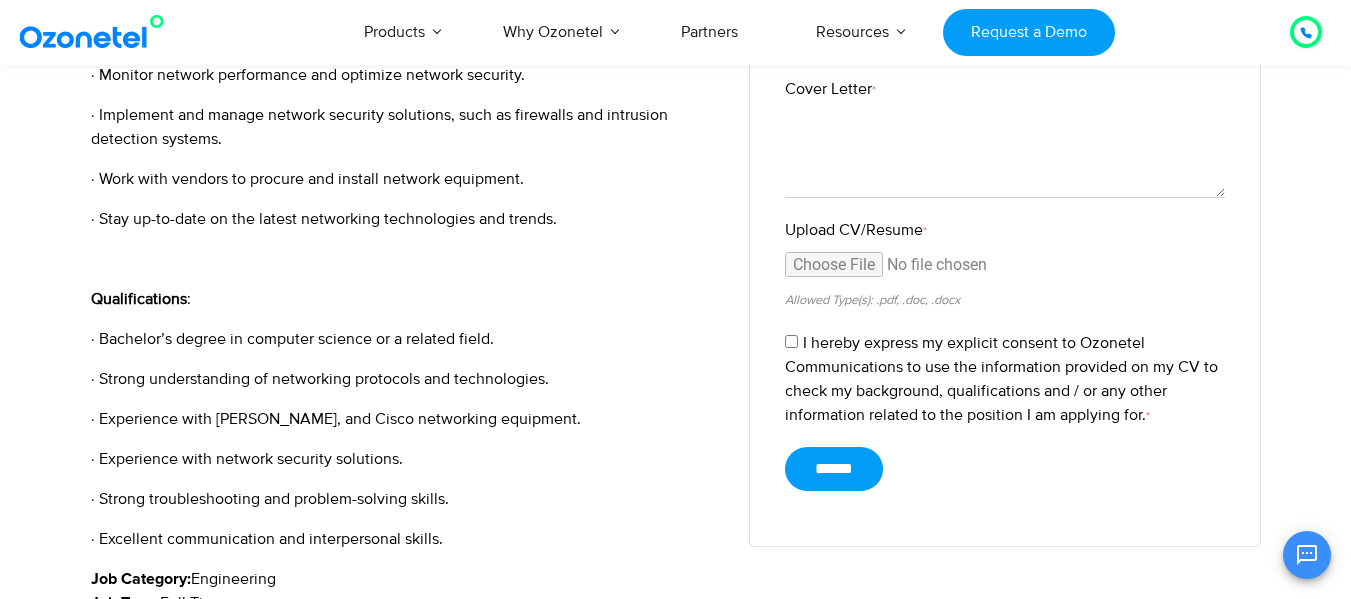 scroll, scrollTop: 800, scrollLeft: 0, axis: vertical 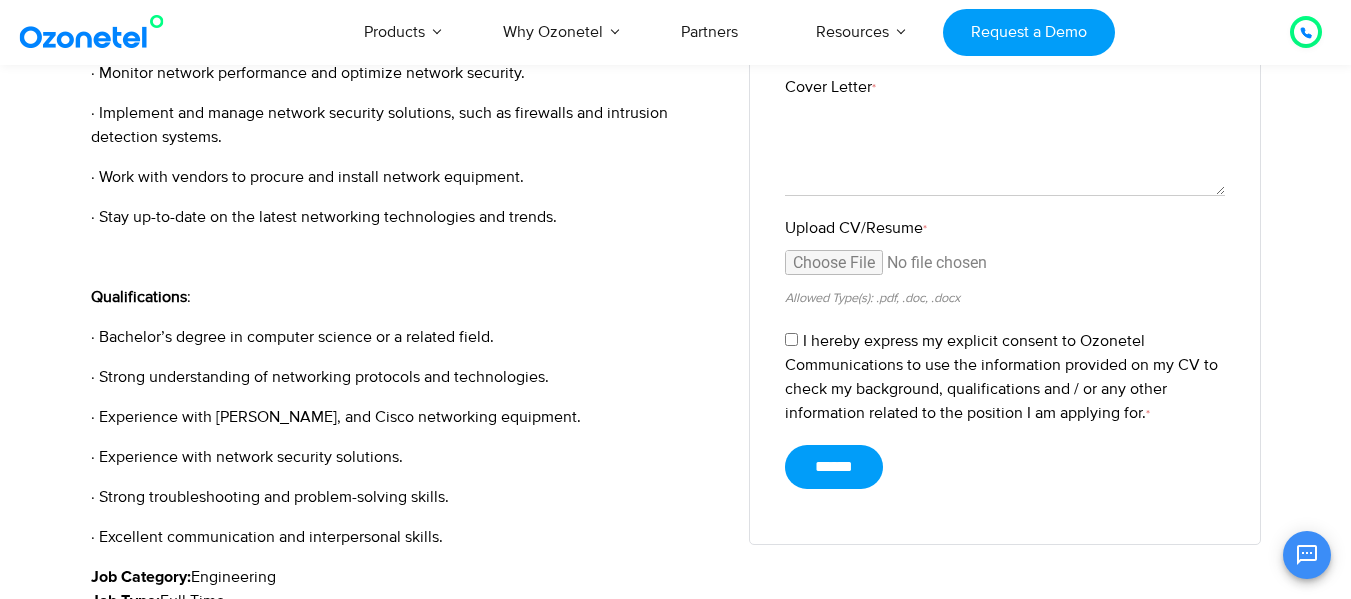 type on "**********" 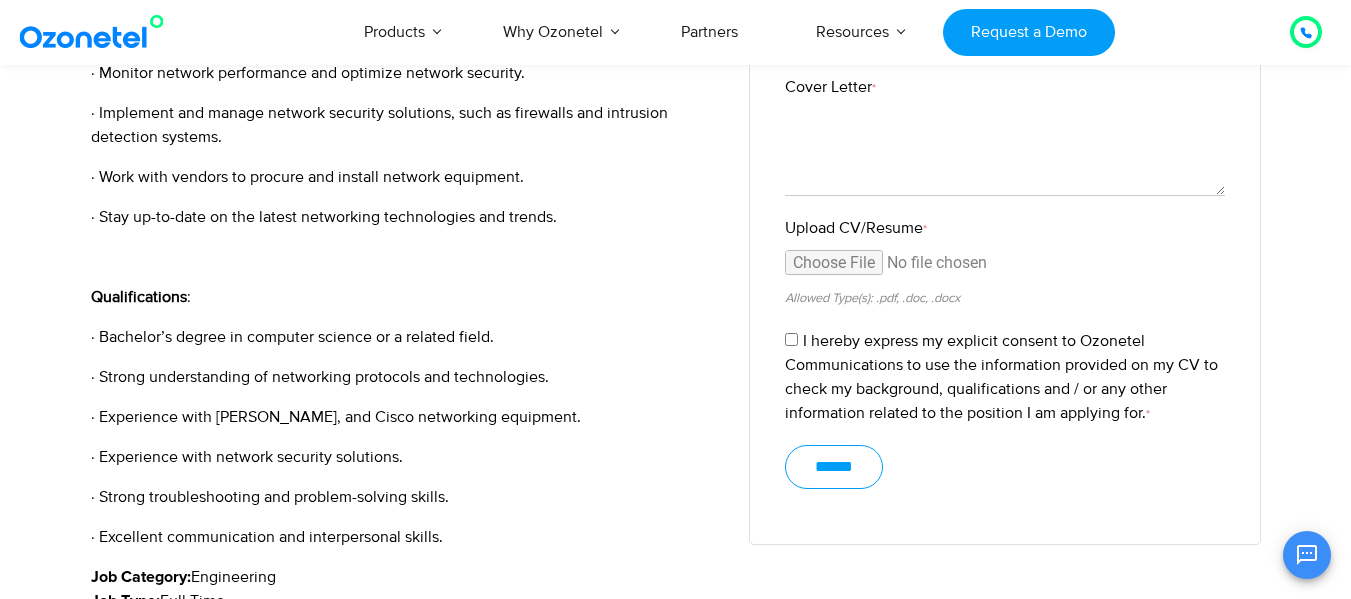 click on "******" at bounding box center (834, 467) 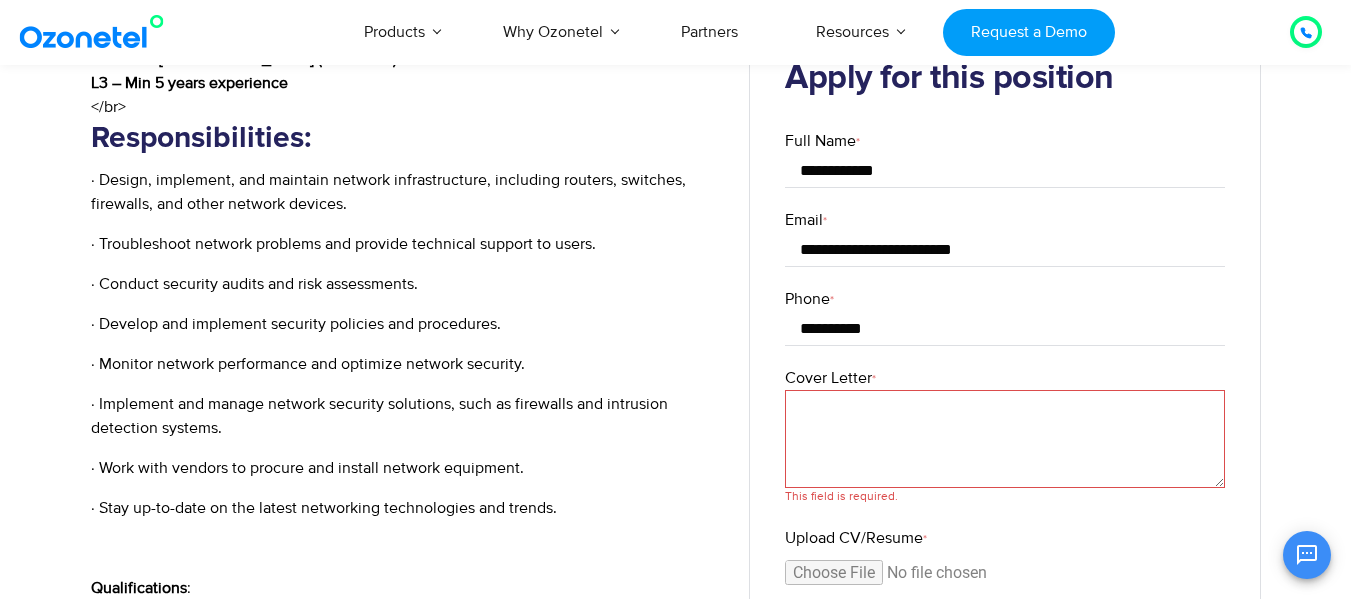 scroll, scrollTop: 500, scrollLeft: 0, axis: vertical 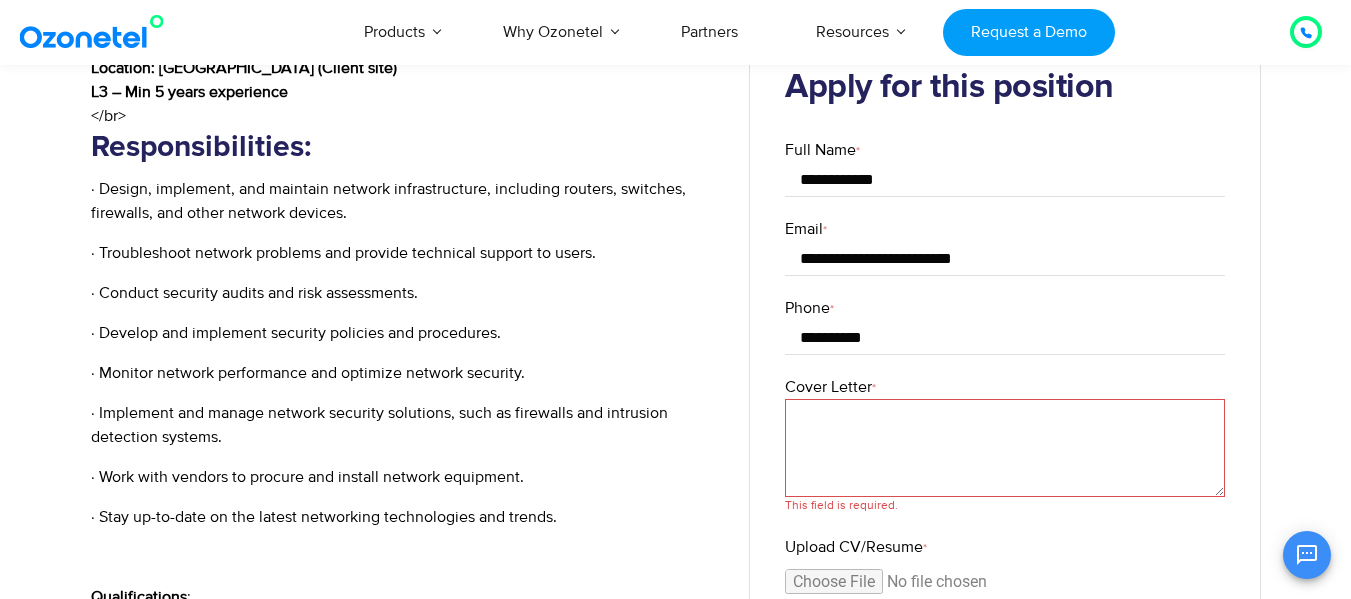 click on "Cover Letter  *" at bounding box center (1005, 448) 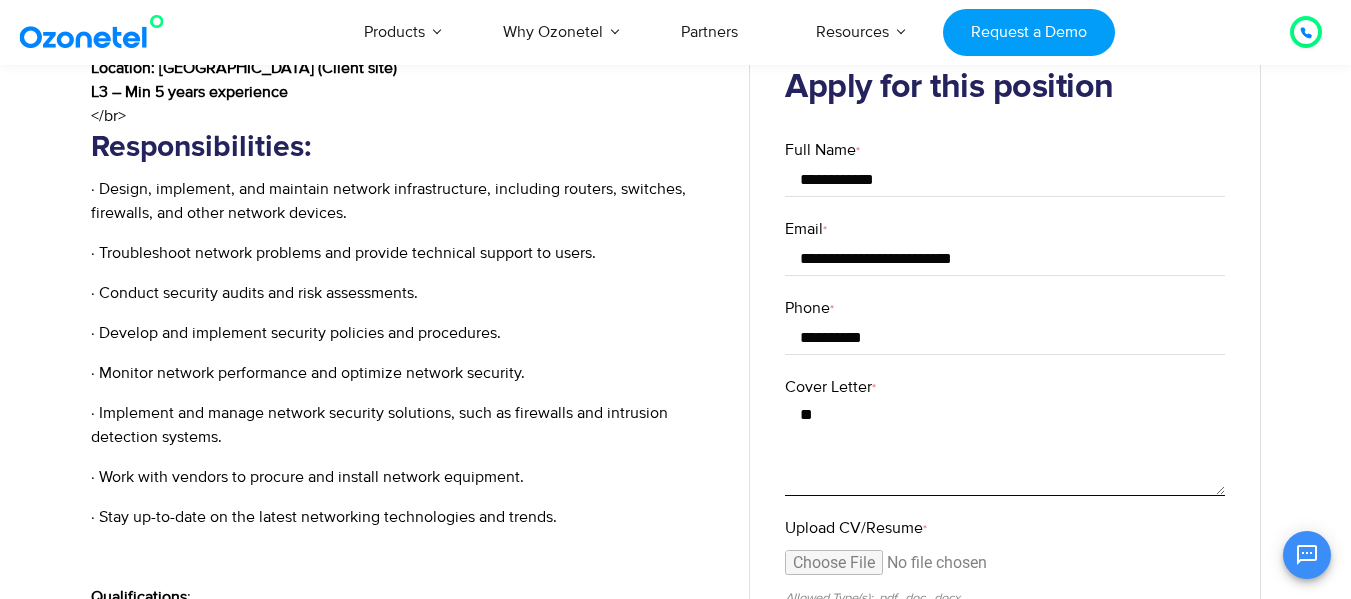 type on "*" 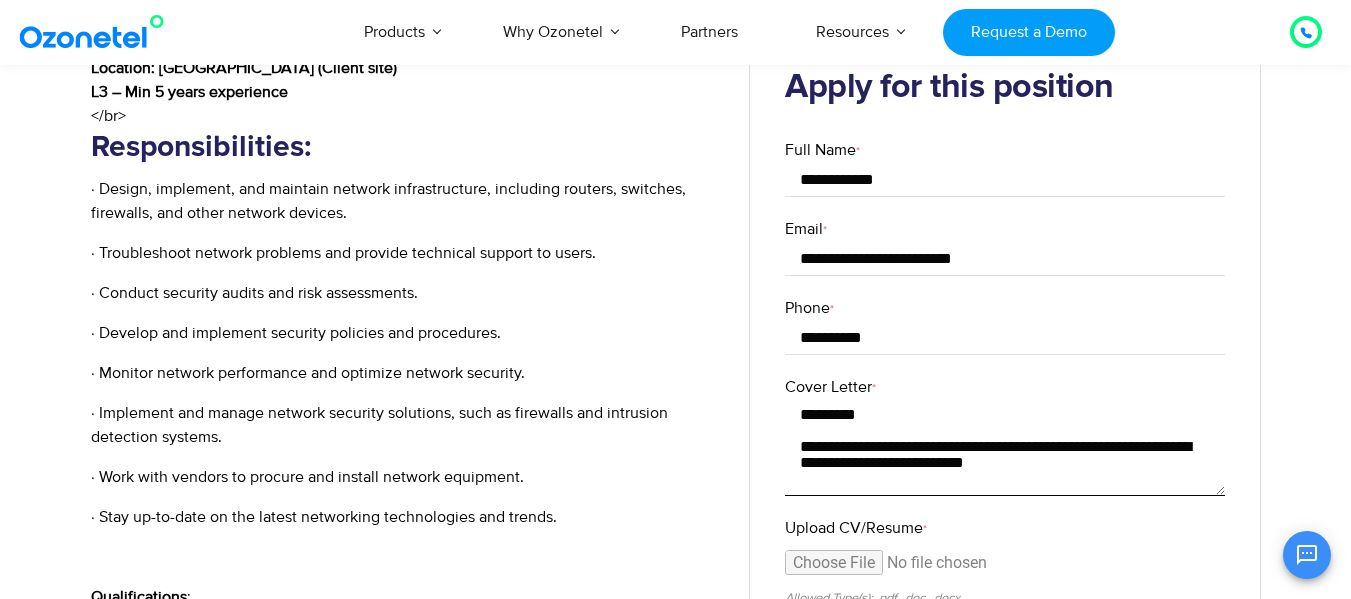 click on "**********" at bounding box center [1005, 447] 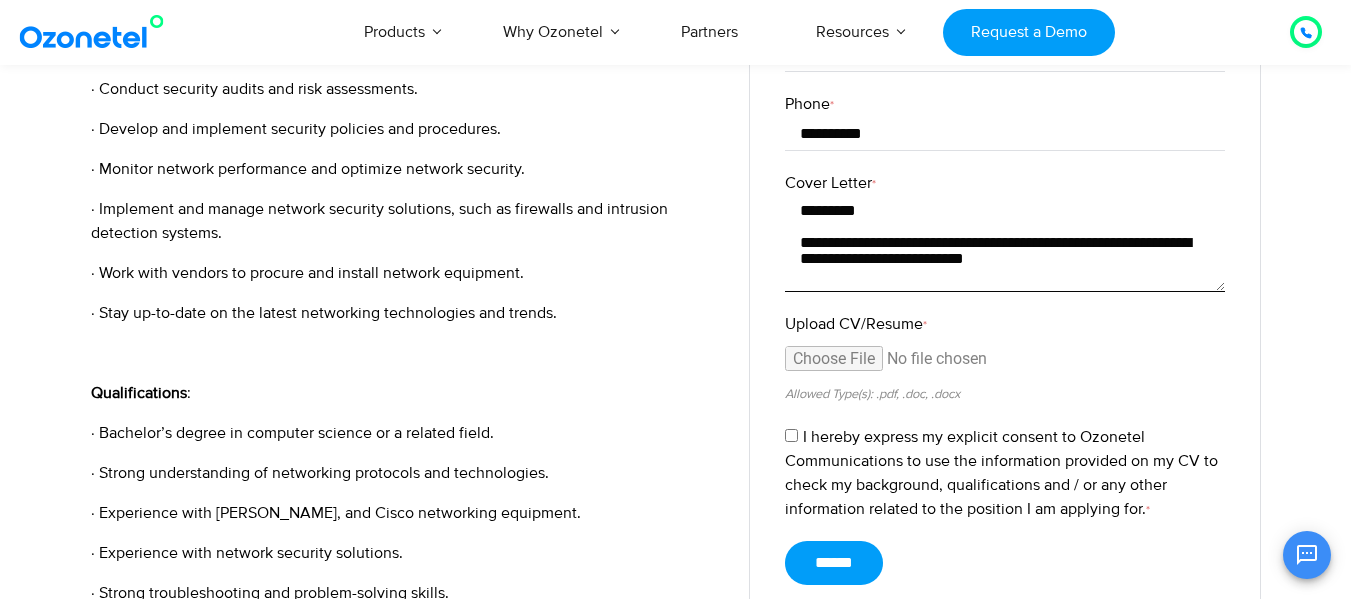 scroll, scrollTop: 700, scrollLeft: 0, axis: vertical 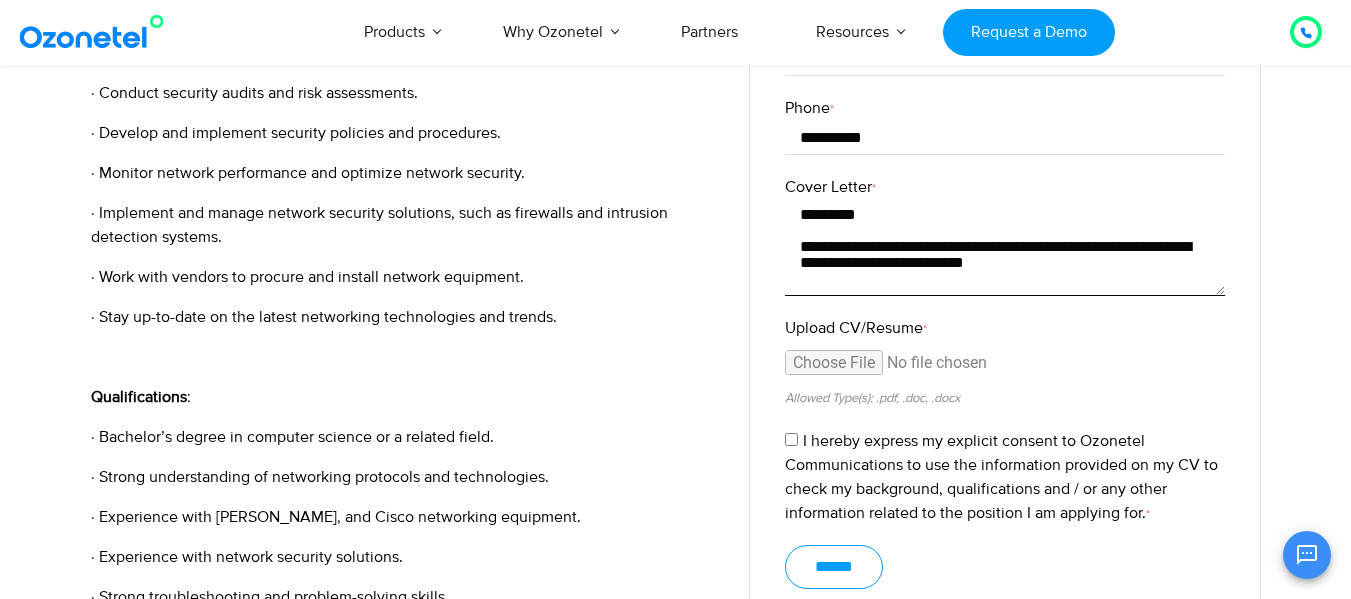 type on "**********" 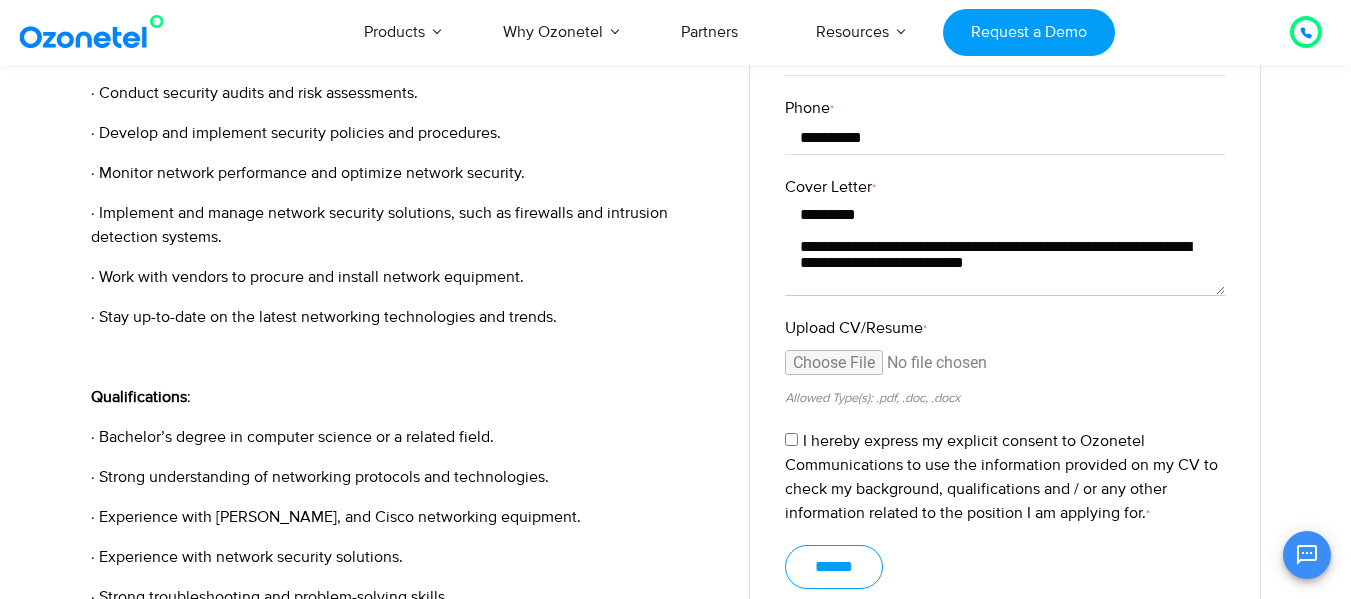 click on "******" at bounding box center [834, 567] 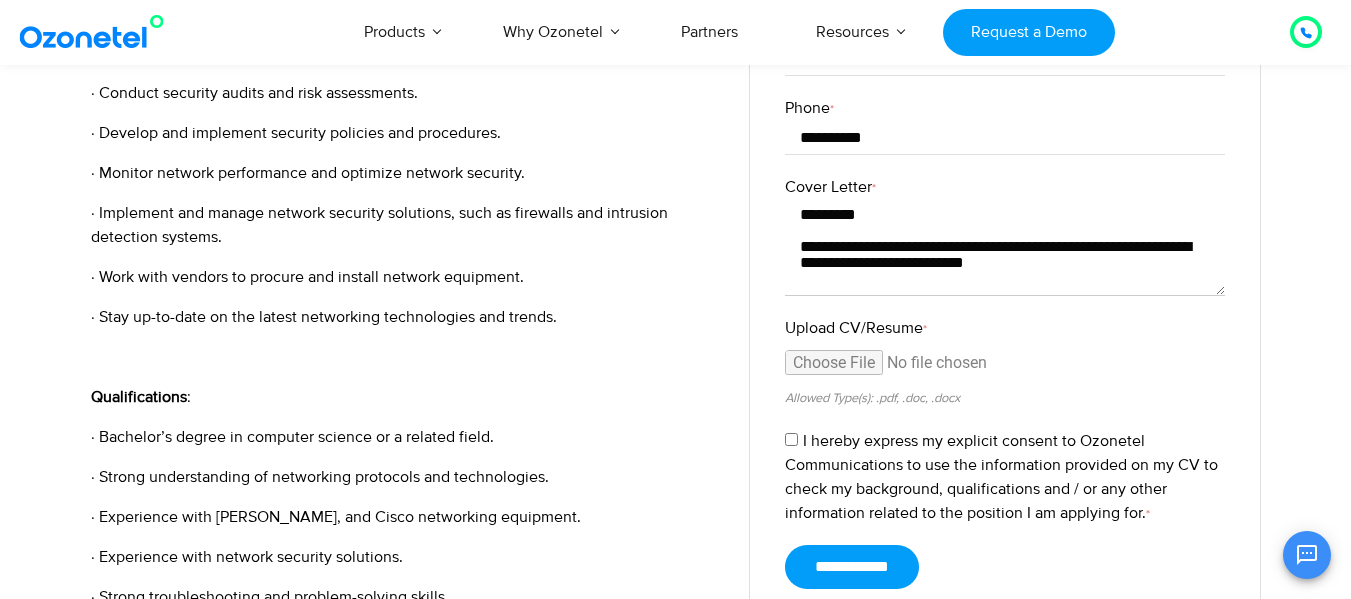 type on "******" 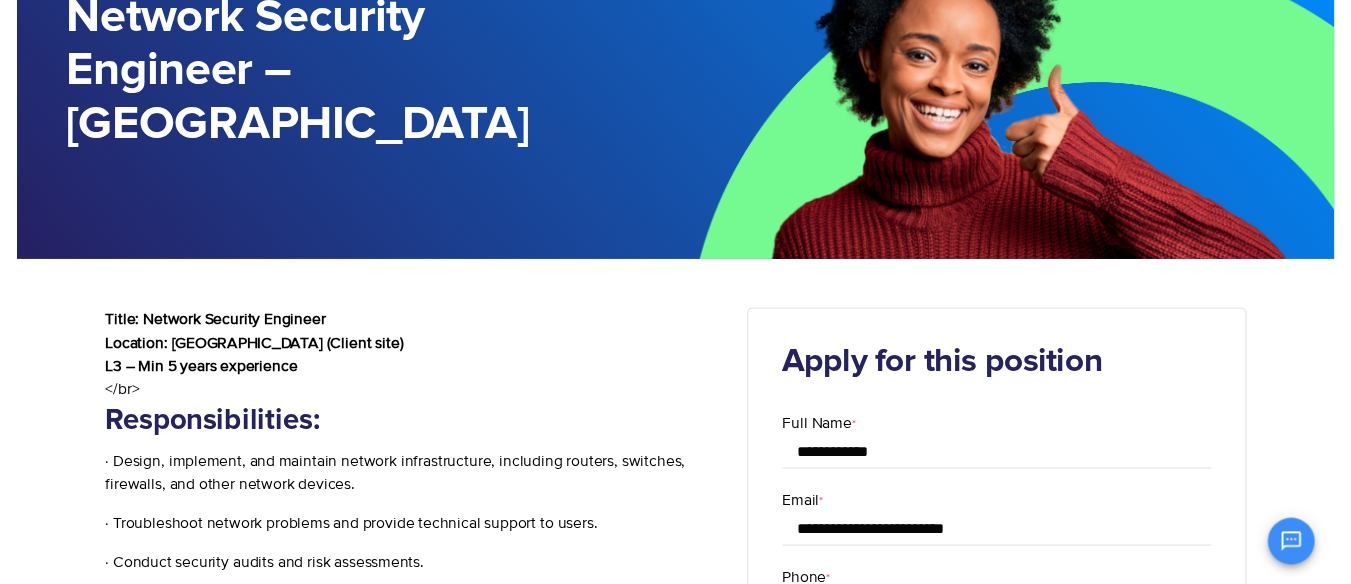 scroll, scrollTop: 0, scrollLeft: 0, axis: both 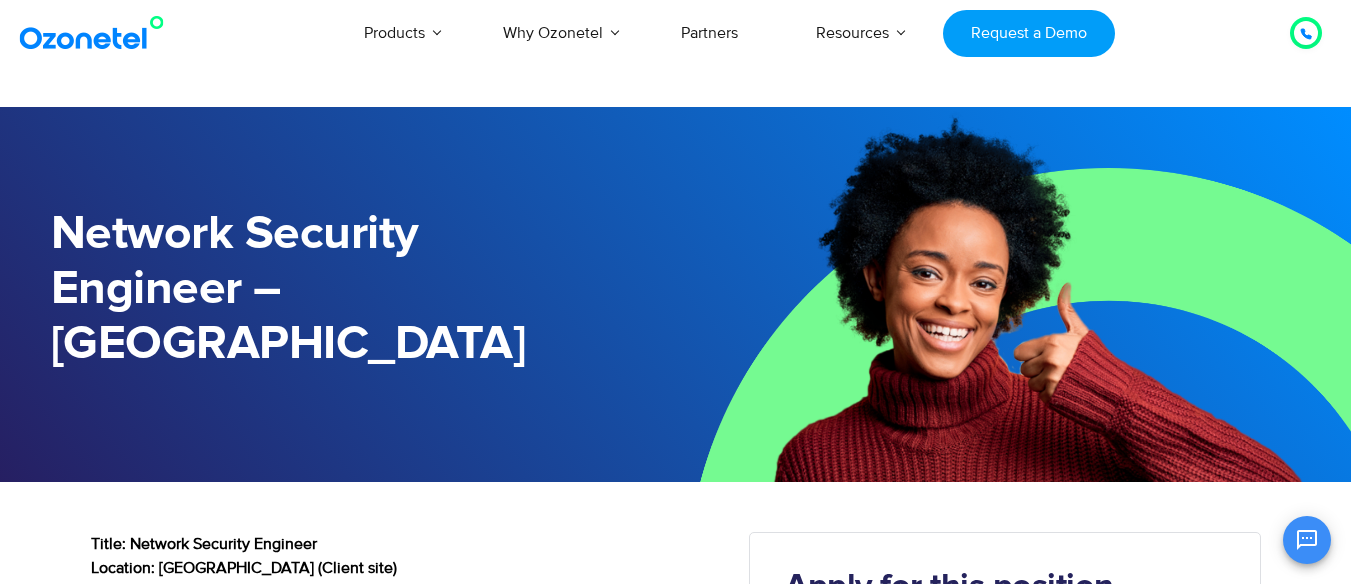 click at bounding box center [96, 33] 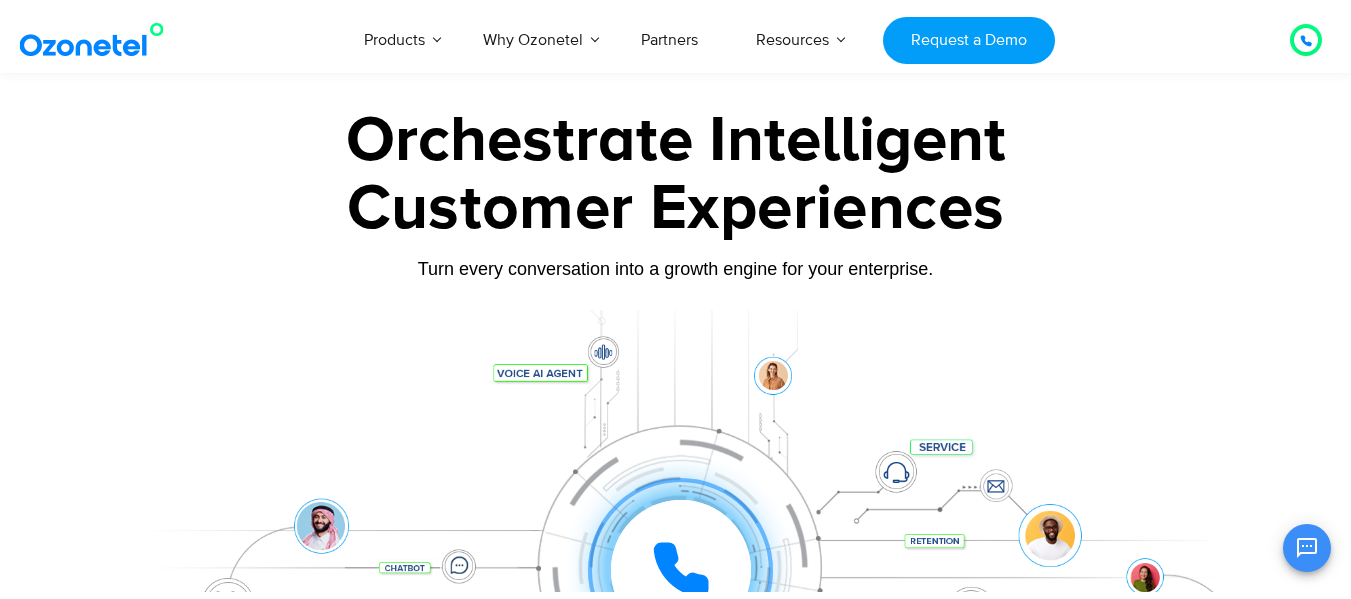 scroll, scrollTop: 800, scrollLeft: 0, axis: vertical 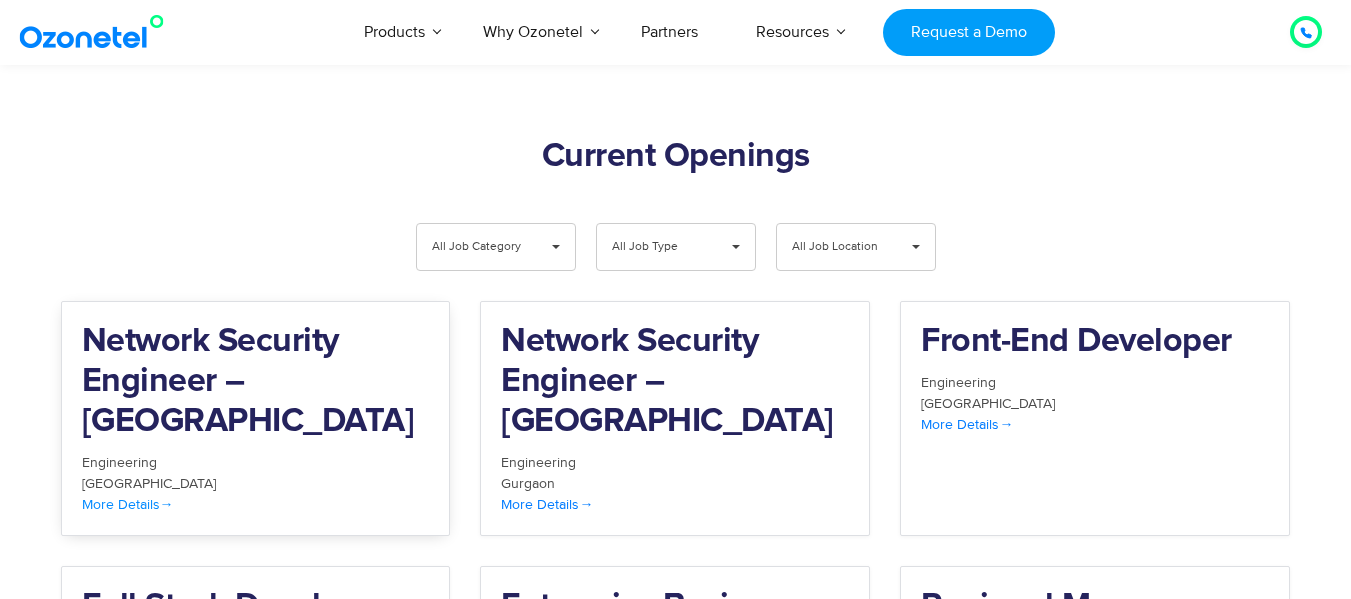 click on "Network Security Engineer – [GEOGRAPHIC_DATA]" at bounding box center (256, 382) 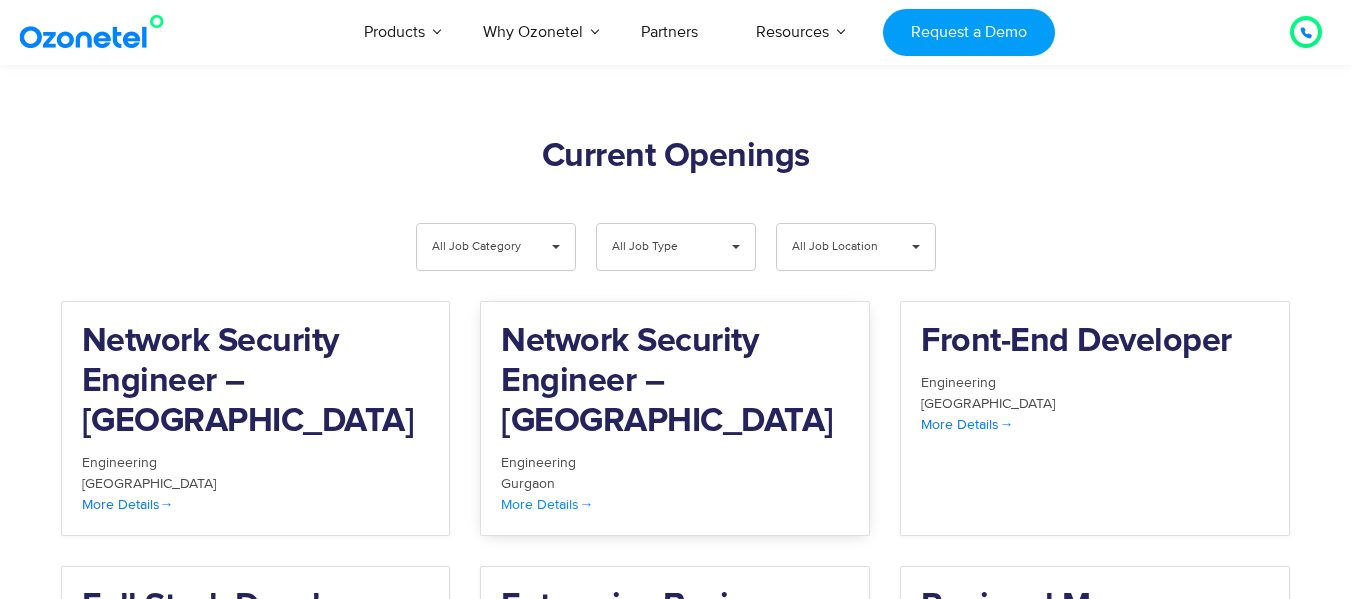 click on "Network Security Engineer – [GEOGRAPHIC_DATA]" at bounding box center (675, 382) 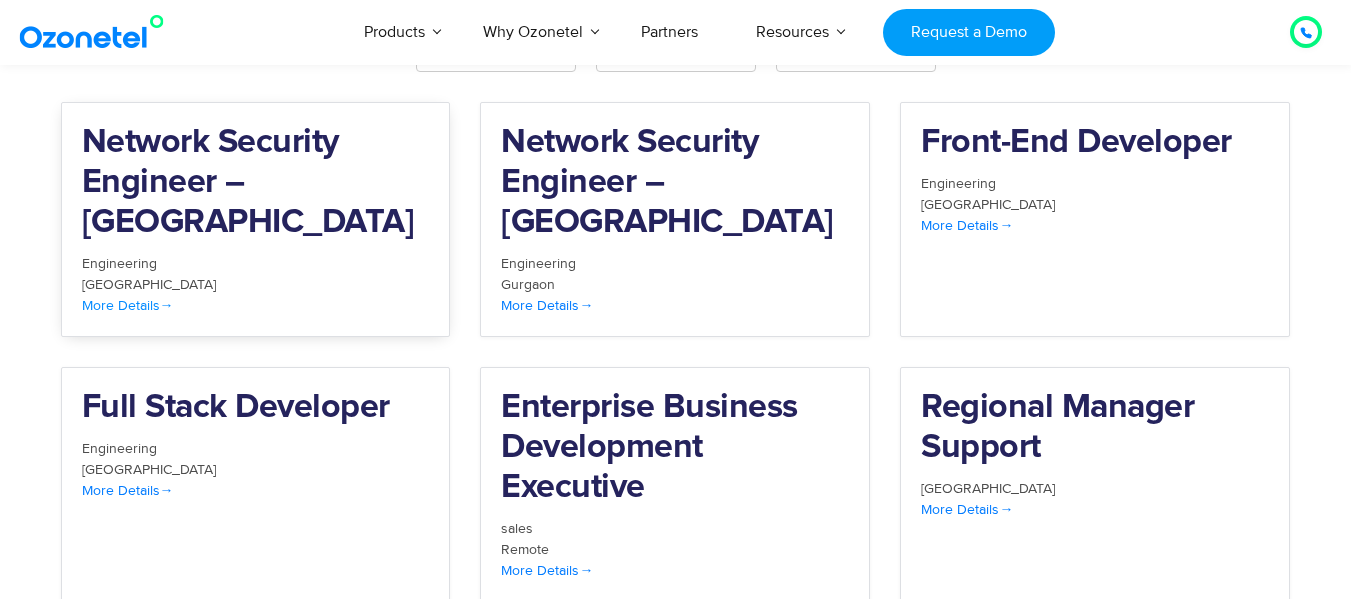 scroll, scrollTop: 2200, scrollLeft: 0, axis: vertical 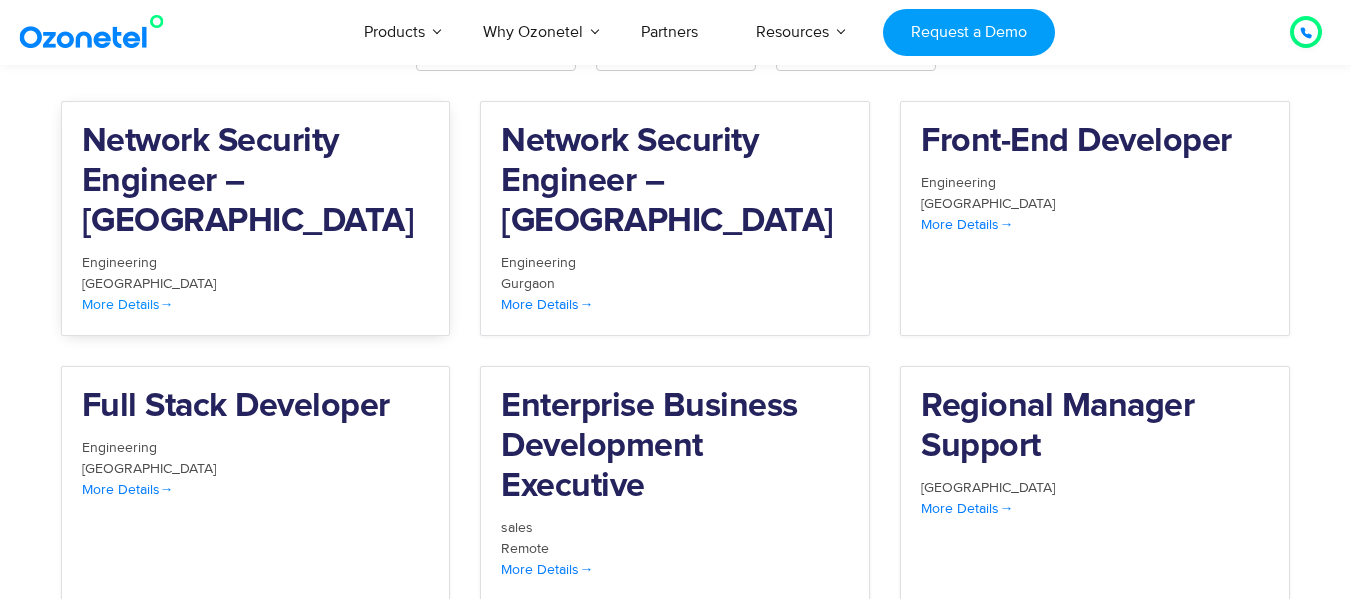 click on "Network Security Engineer – [GEOGRAPHIC_DATA]" at bounding box center (256, 182) 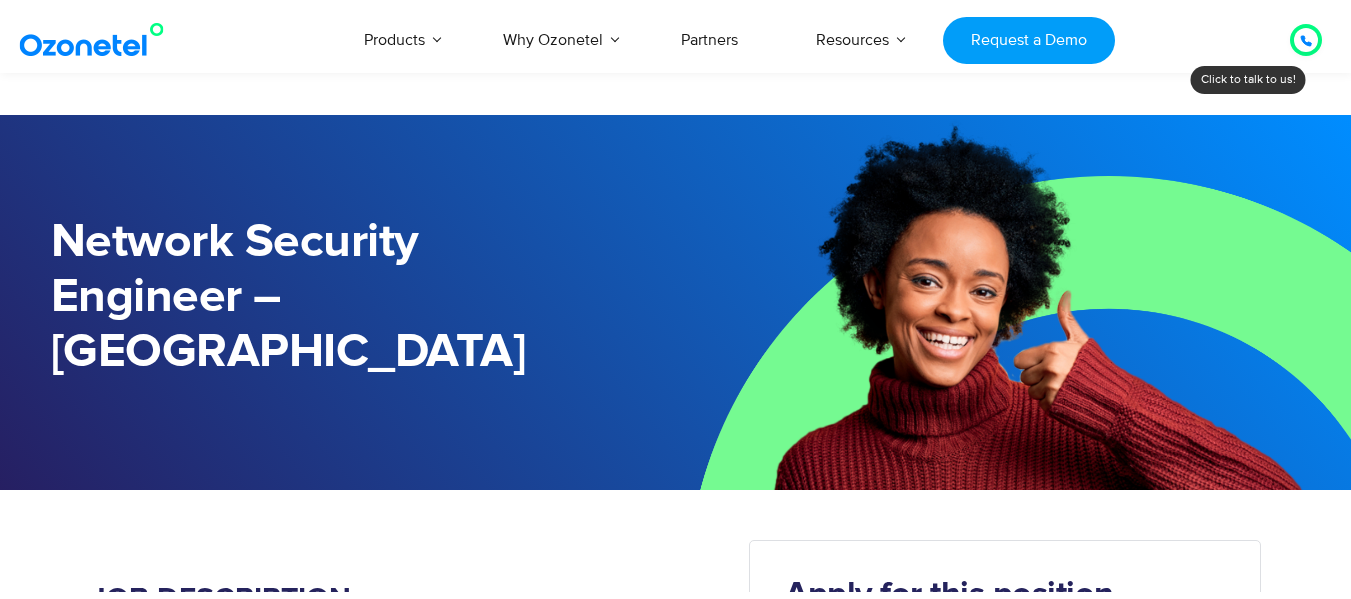 scroll, scrollTop: 400, scrollLeft: 0, axis: vertical 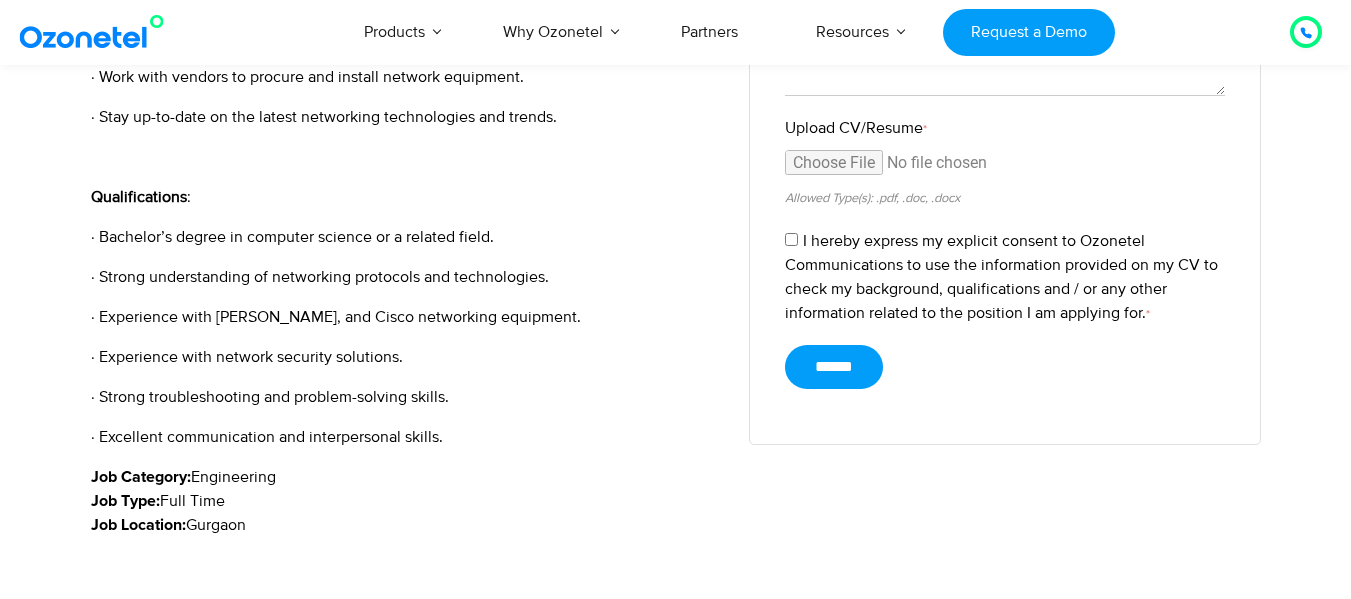 click on "· Experience with [PERSON_NAME], and Cisco networking equipment." at bounding box center (405, 317) 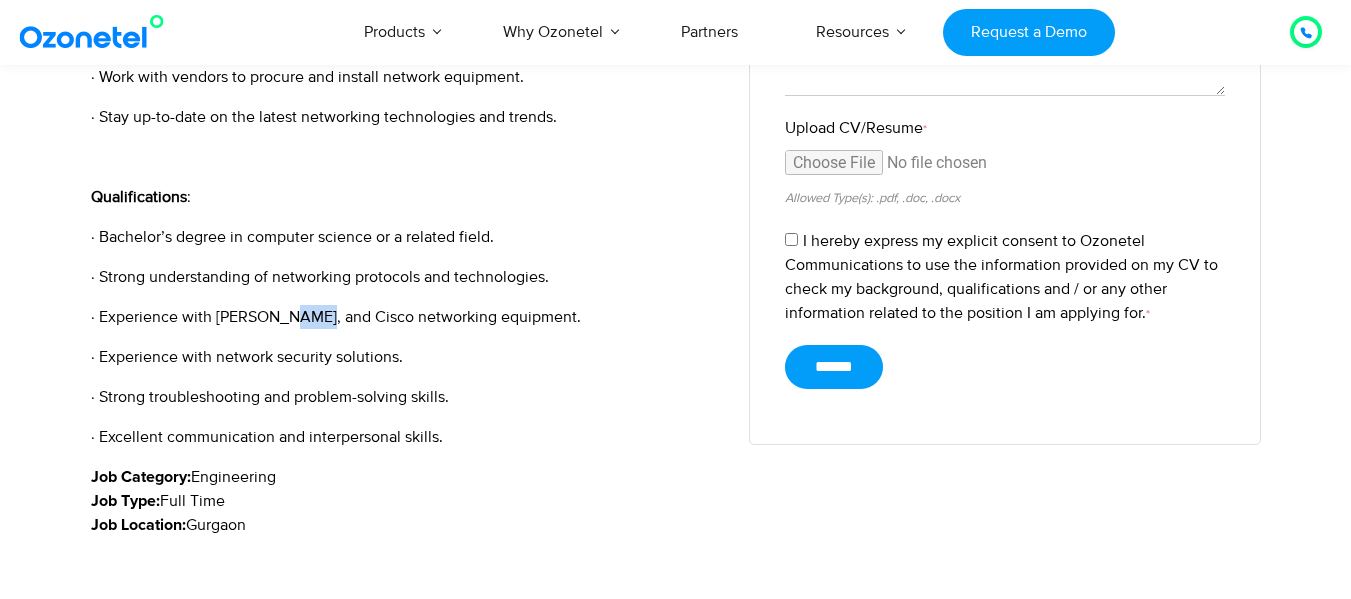 click on "· Experience with [PERSON_NAME], and Cisco networking equipment." at bounding box center [405, 317] 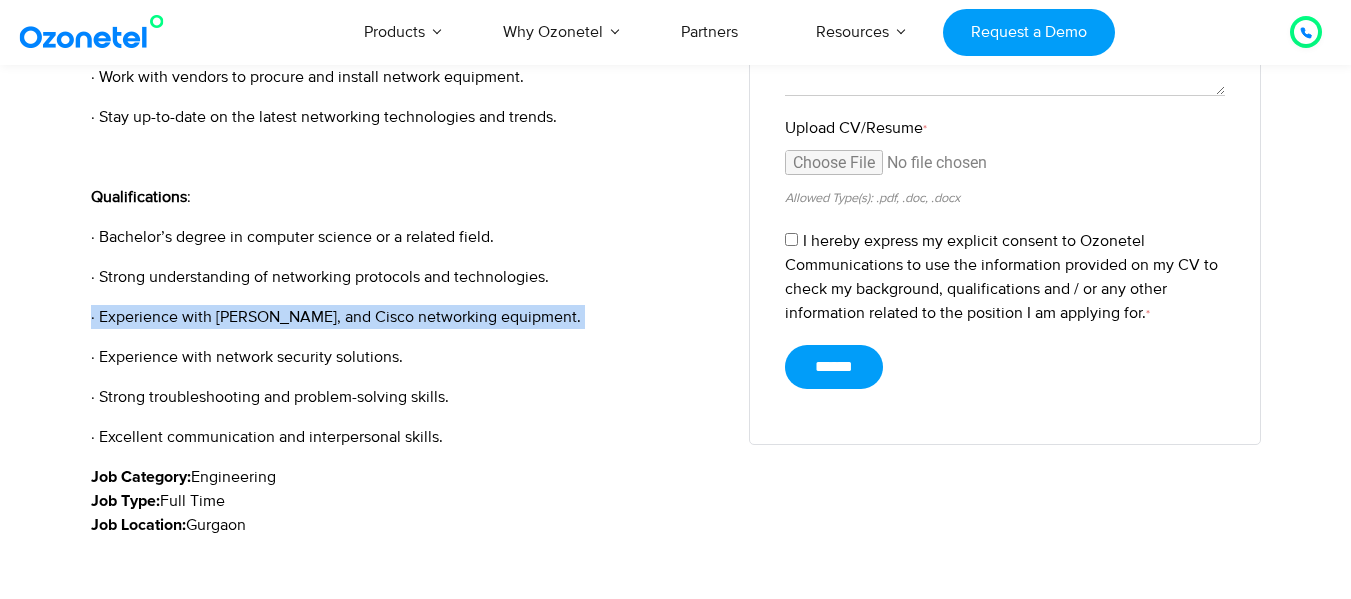 click on "· Experience with [PERSON_NAME], and Cisco networking equipment." at bounding box center [405, 317] 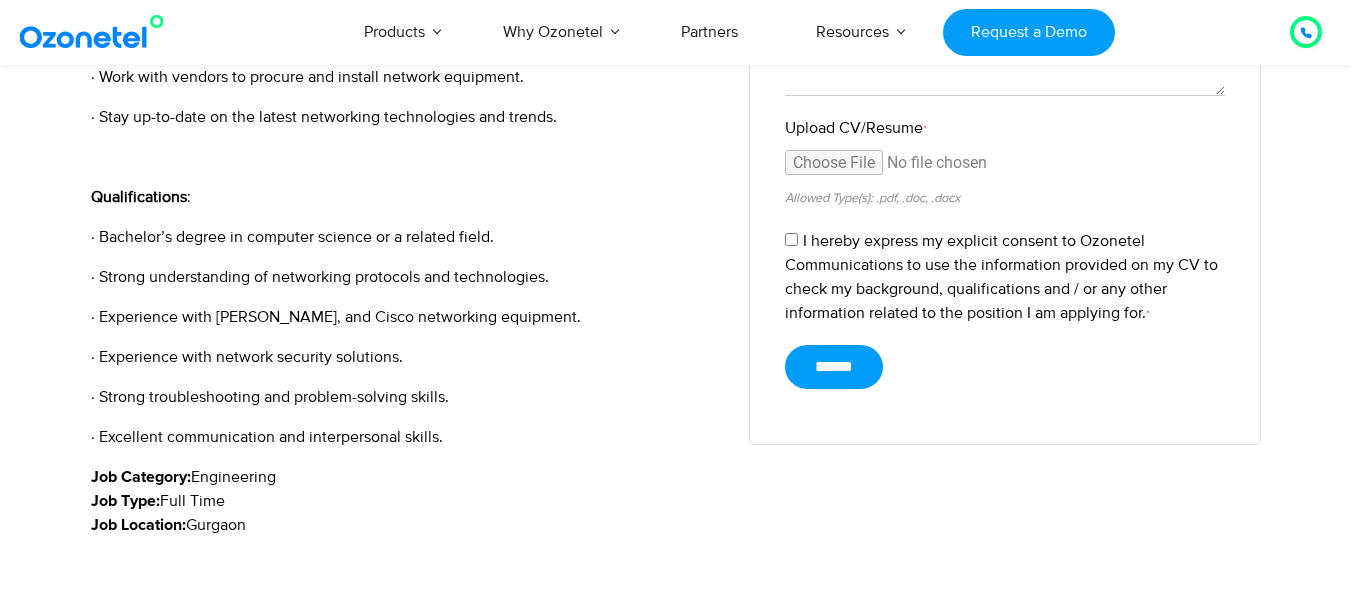 click on "· Experience with [PERSON_NAME], and Cisco networking equipment." at bounding box center (405, 317) 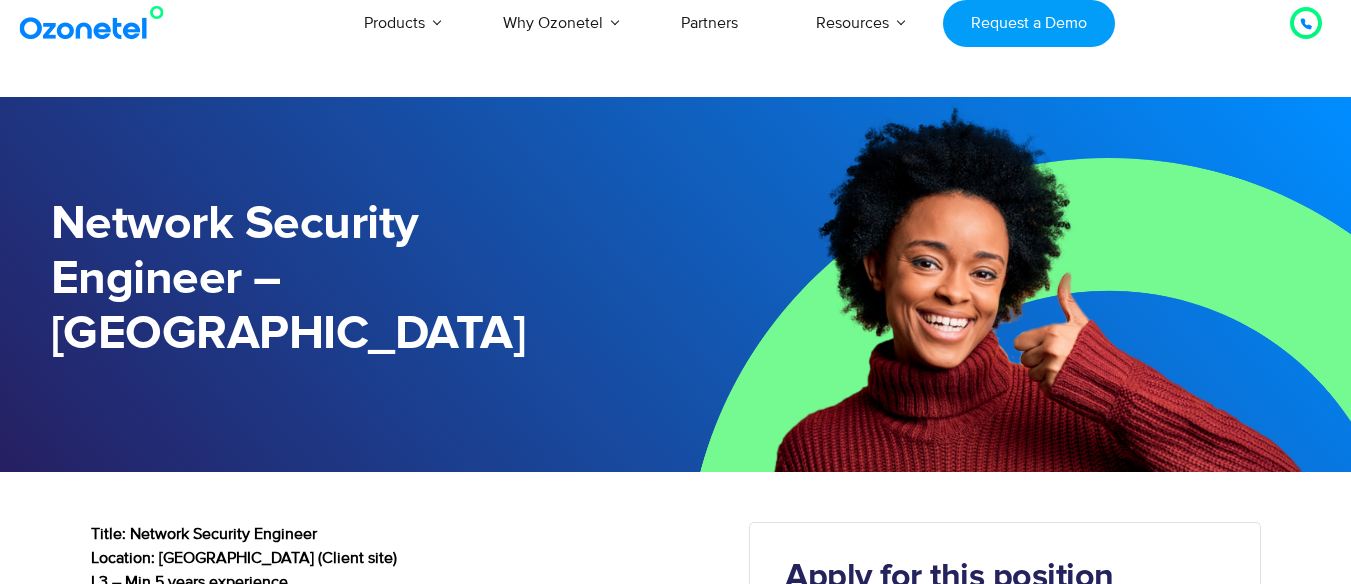 scroll, scrollTop: 0, scrollLeft: 0, axis: both 